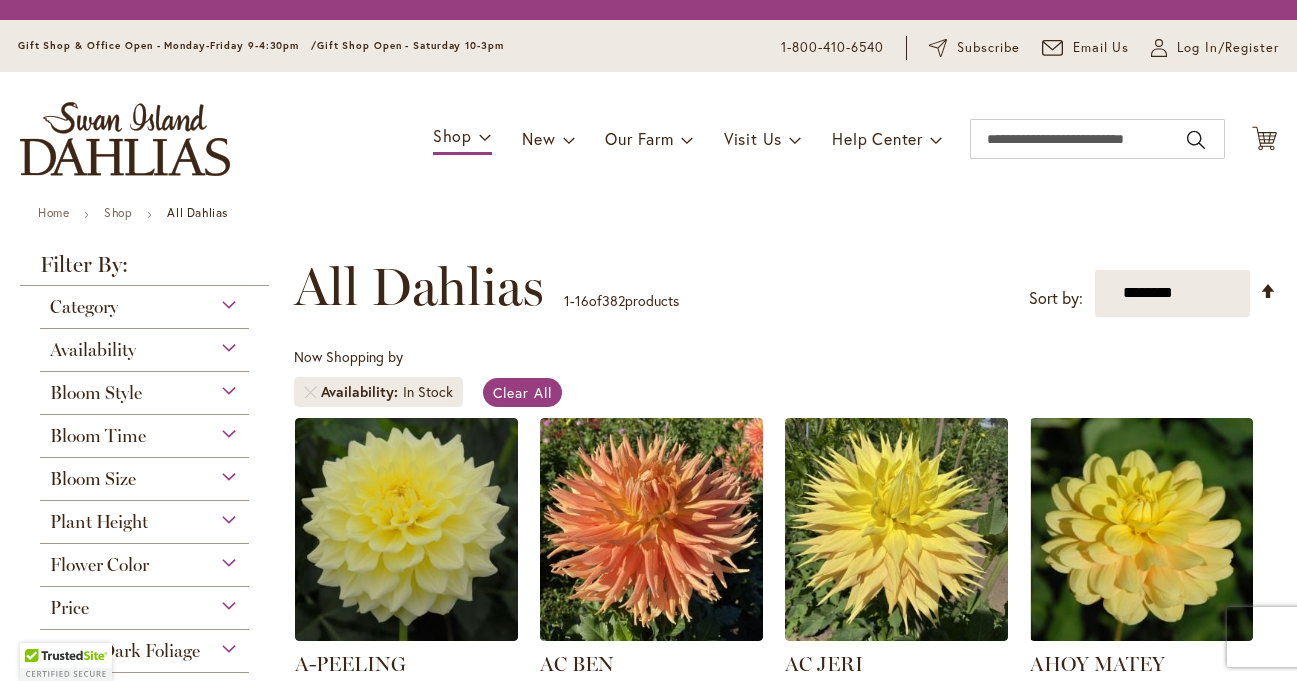 scroll, scrollTop: 0, scrollLeft: 0, axis: both 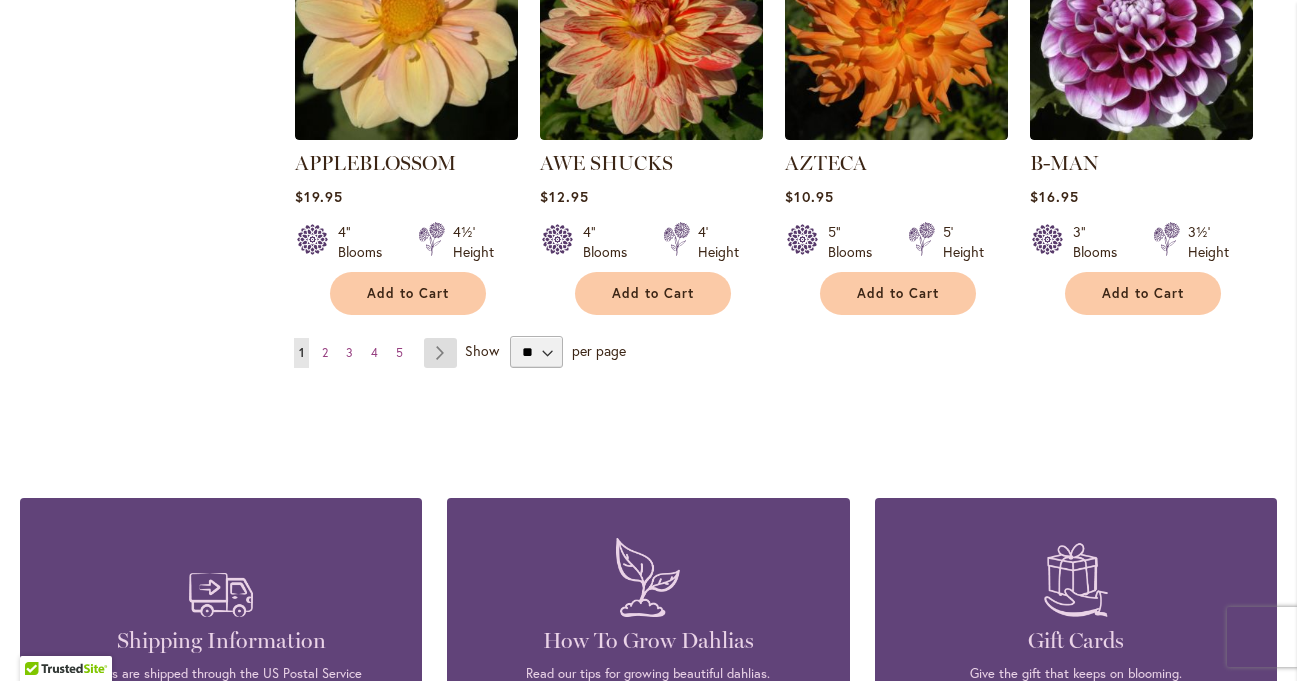 click on "Page
Next" at bounding box center [440, 353] 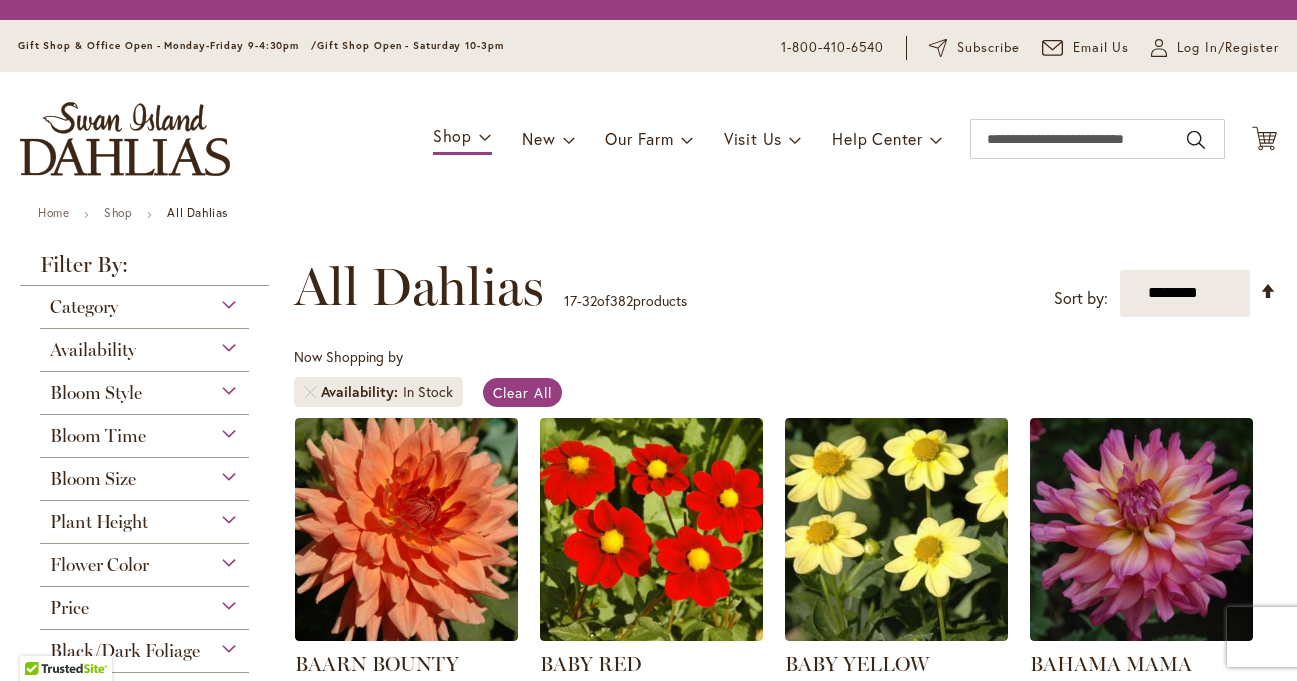 scroll, scrollTop: 0, scrollLeft: 0, axis: both 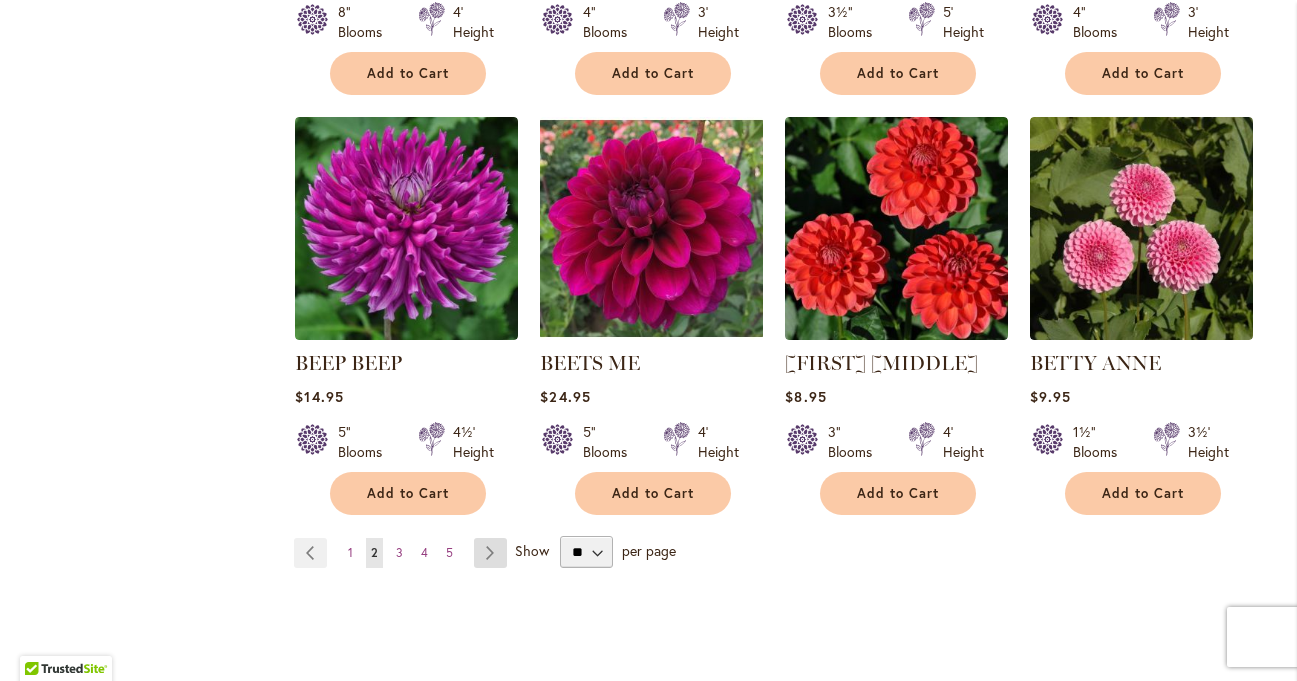 click on "Page
Next" at bounding box center [490, 553] 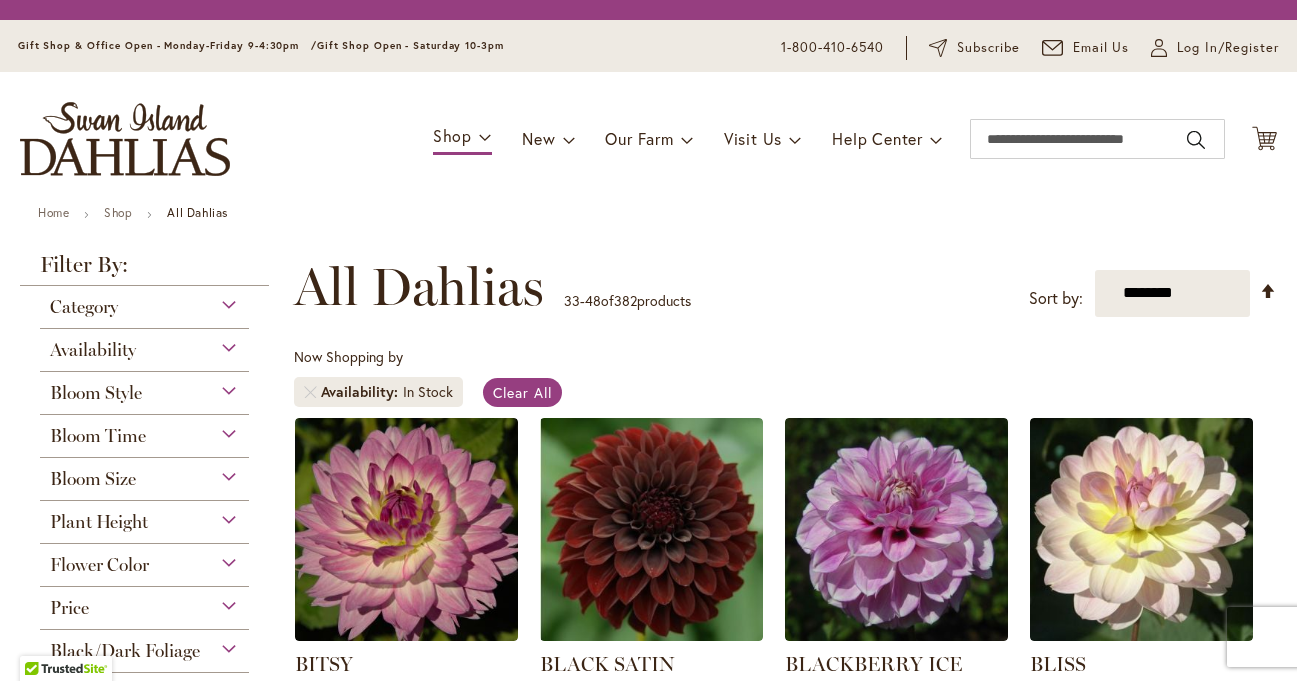 scroll, scrollTop: 0, scrollLeft: 0, axis: both 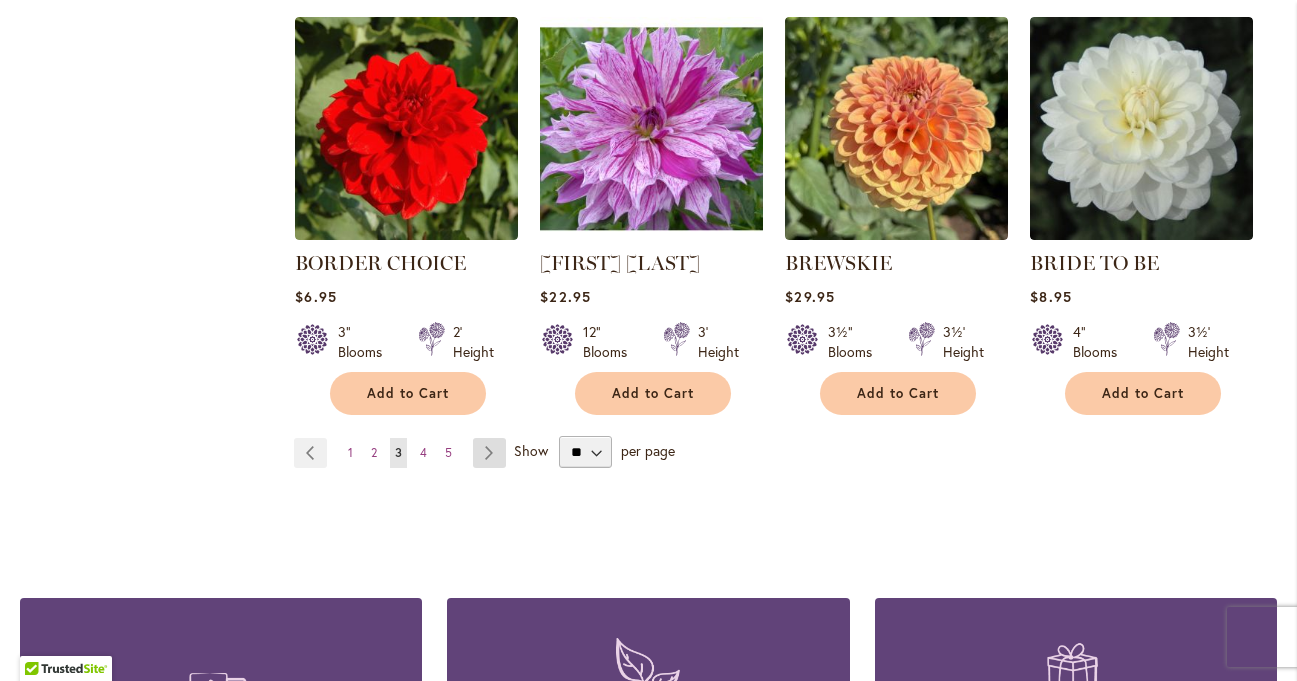 click on "Page
Next" at bounding box center [489, 453] 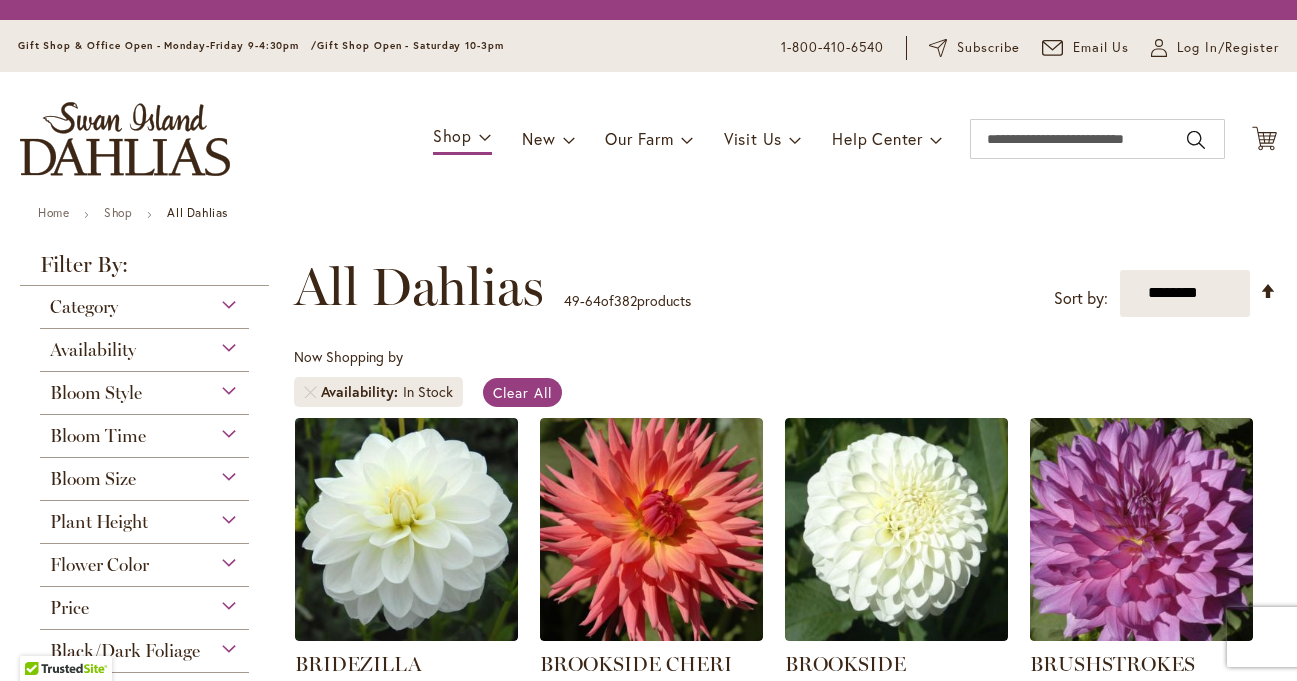 scroll, scrollTop: 0, scrollLeft: 0, axis: both 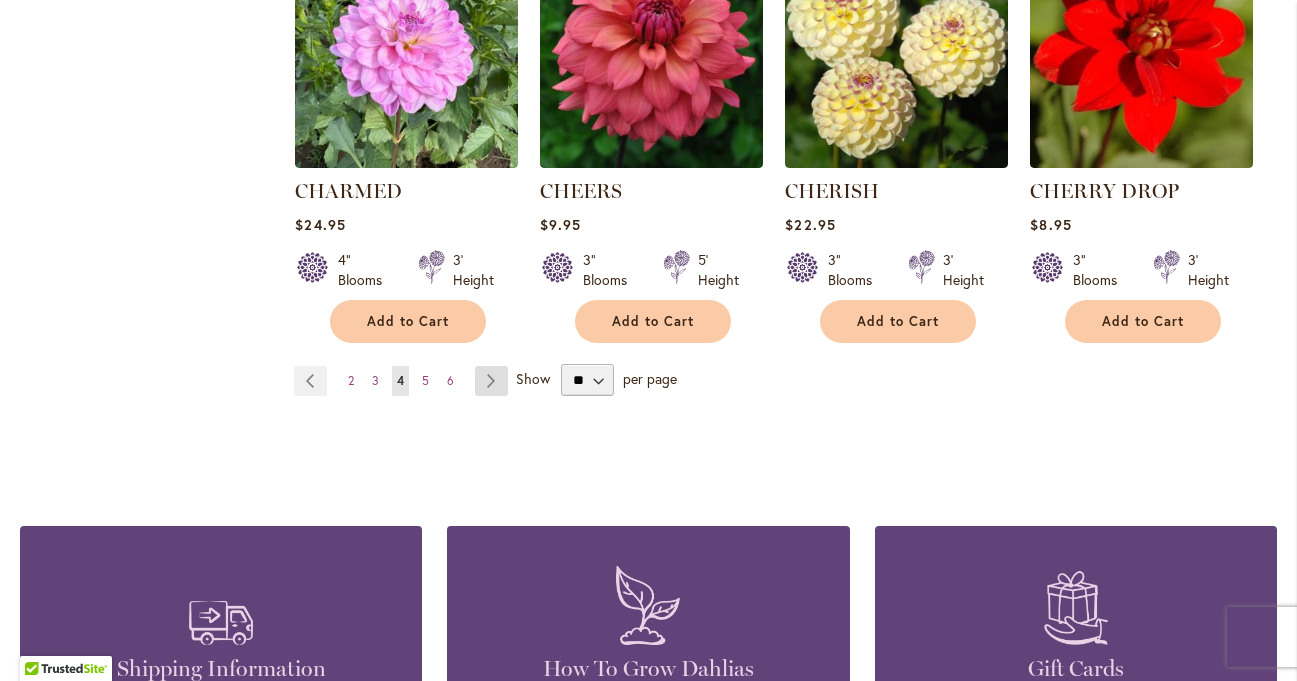 click on "Page
Next" at bounding box center (491, 381) 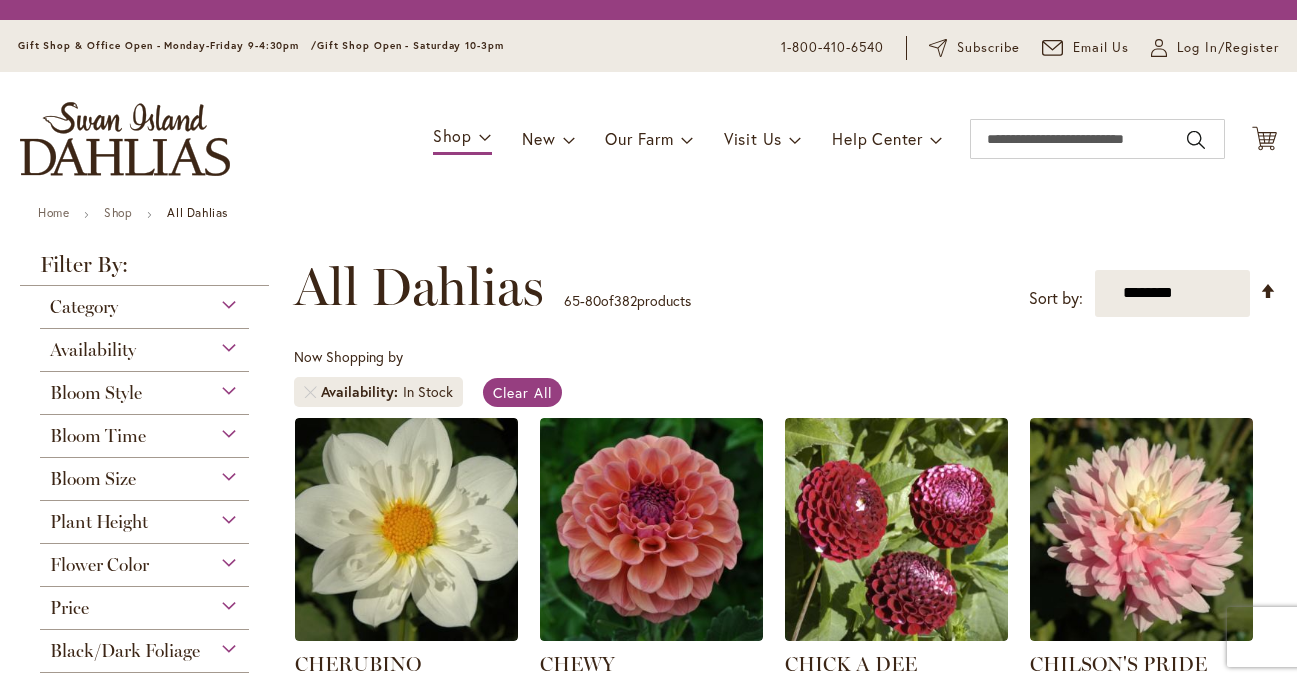 scroll, scrollTop: 0, scrollLeft: 0, axis: both 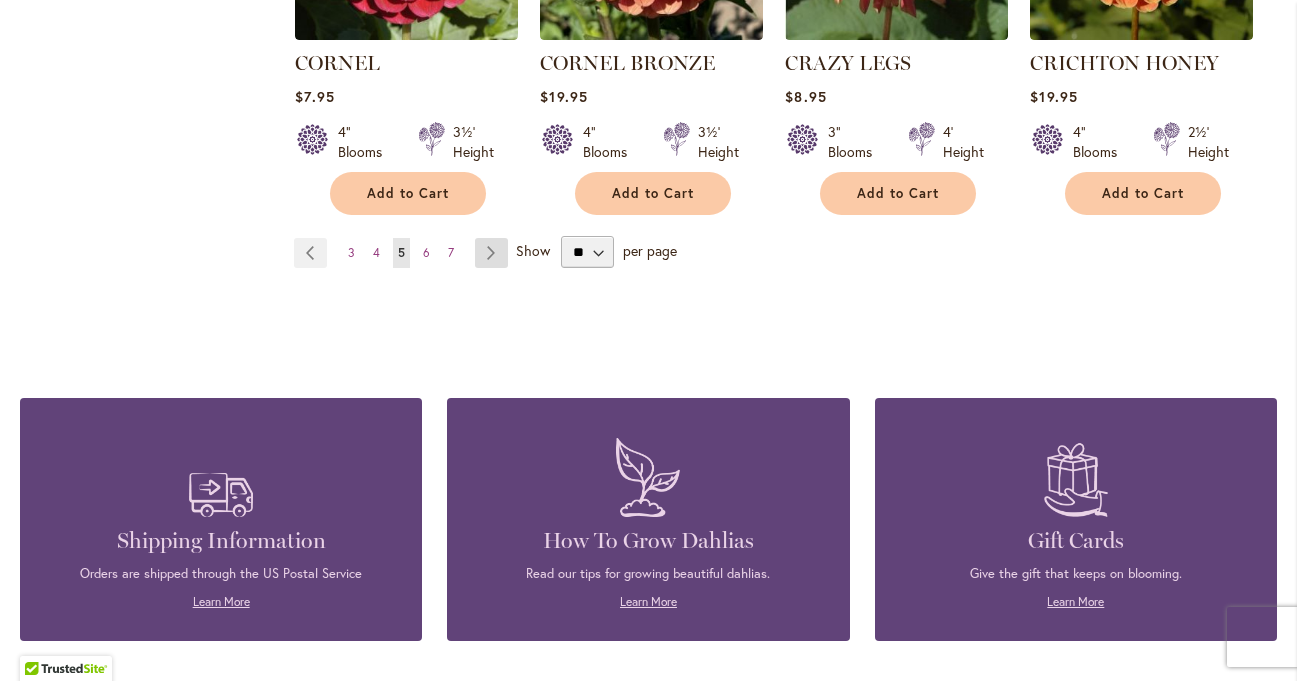 click on "Page
Next" at bounding box center (491, 253) 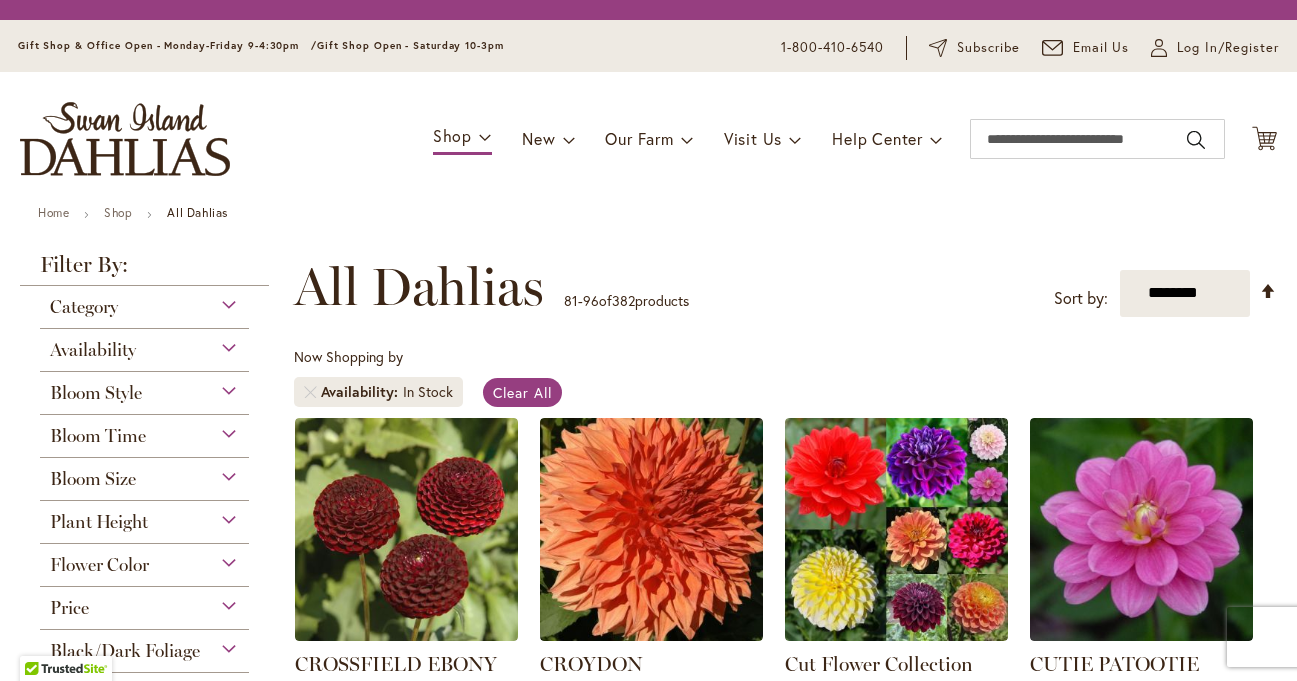 scroll, scrollTop: 0, scrollLeft: 0, axis: both 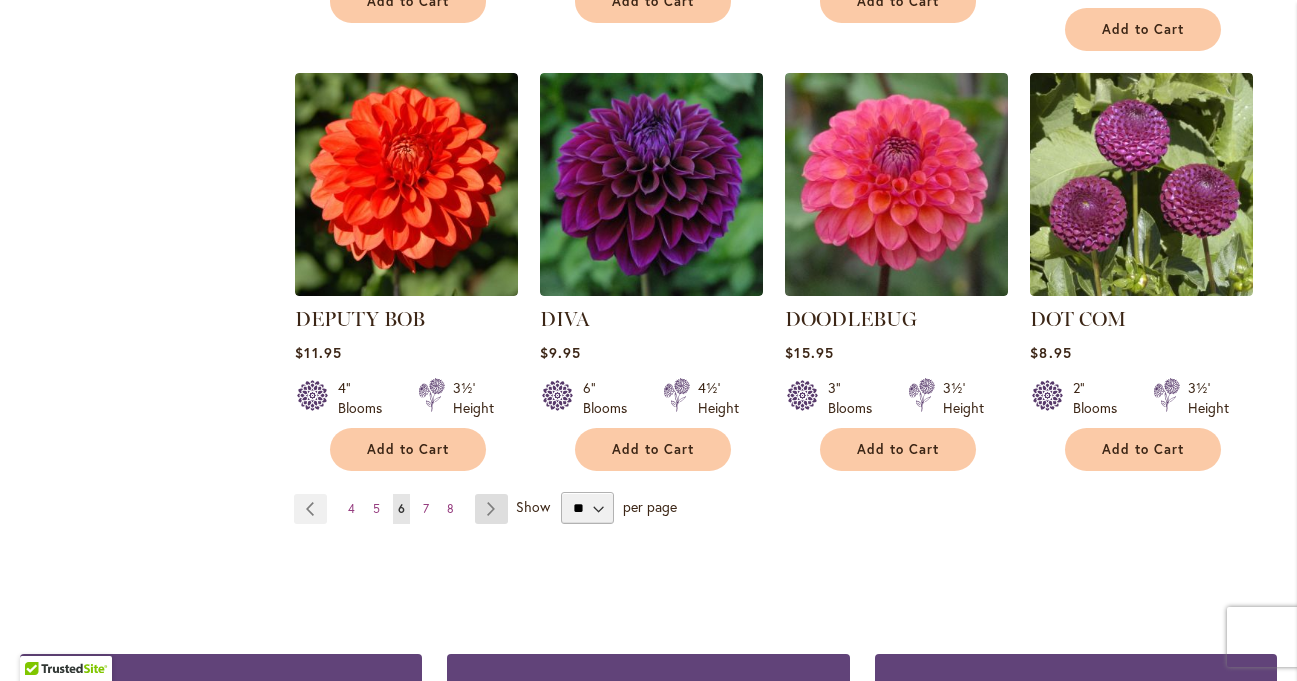 click on "Page
Next" at bounding box center [491, 509] 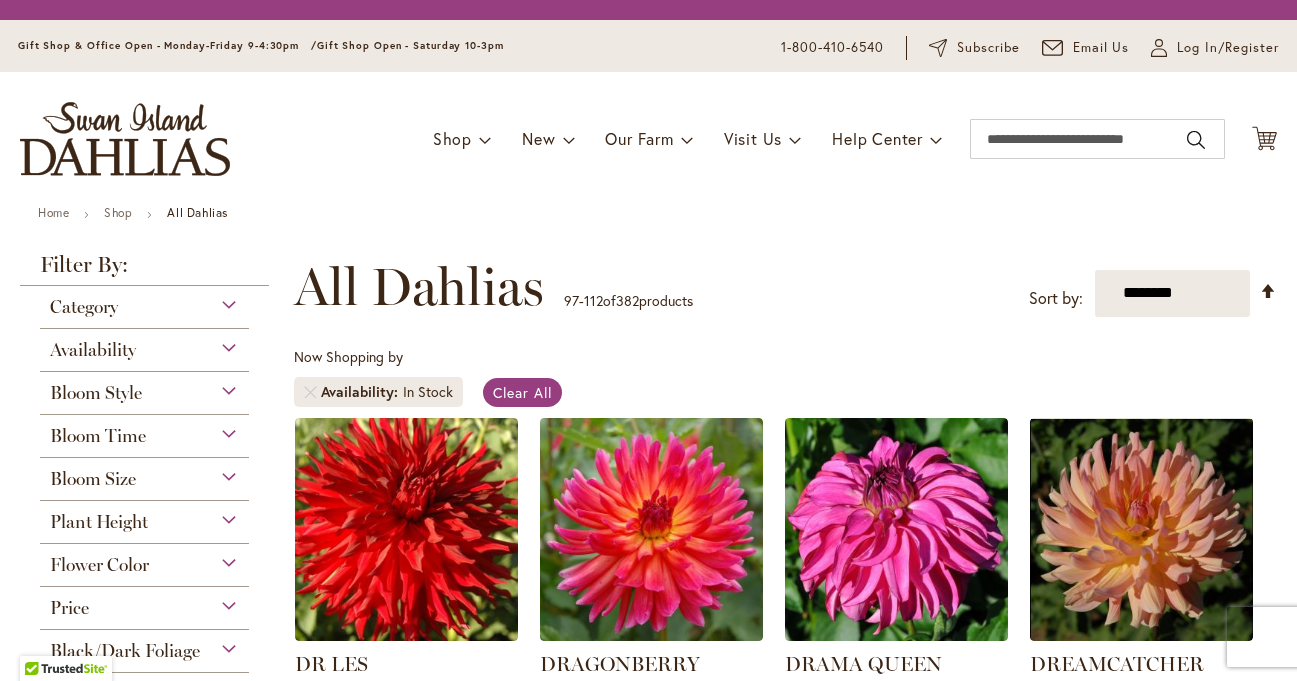 scroll, scrollTop: 0, scrollLeft: 0, axis: both 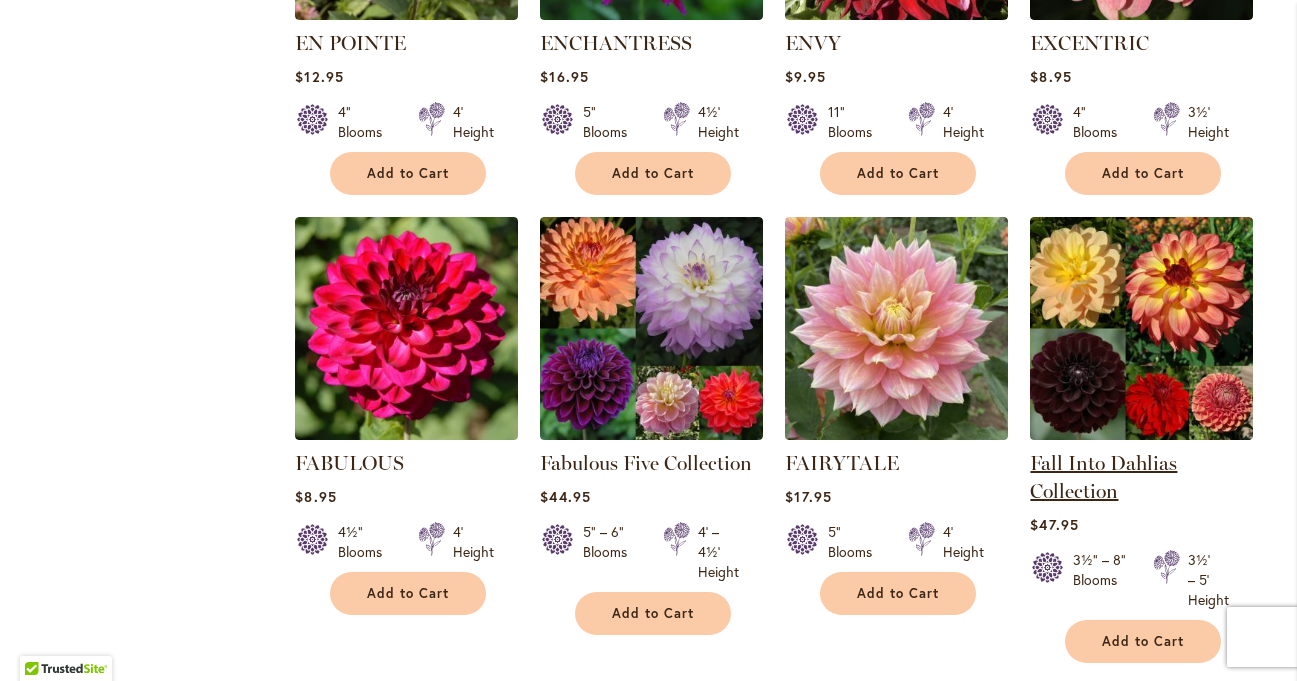 click on "Fall Into Dahlias Collection" at bounding box center (1103, 477) 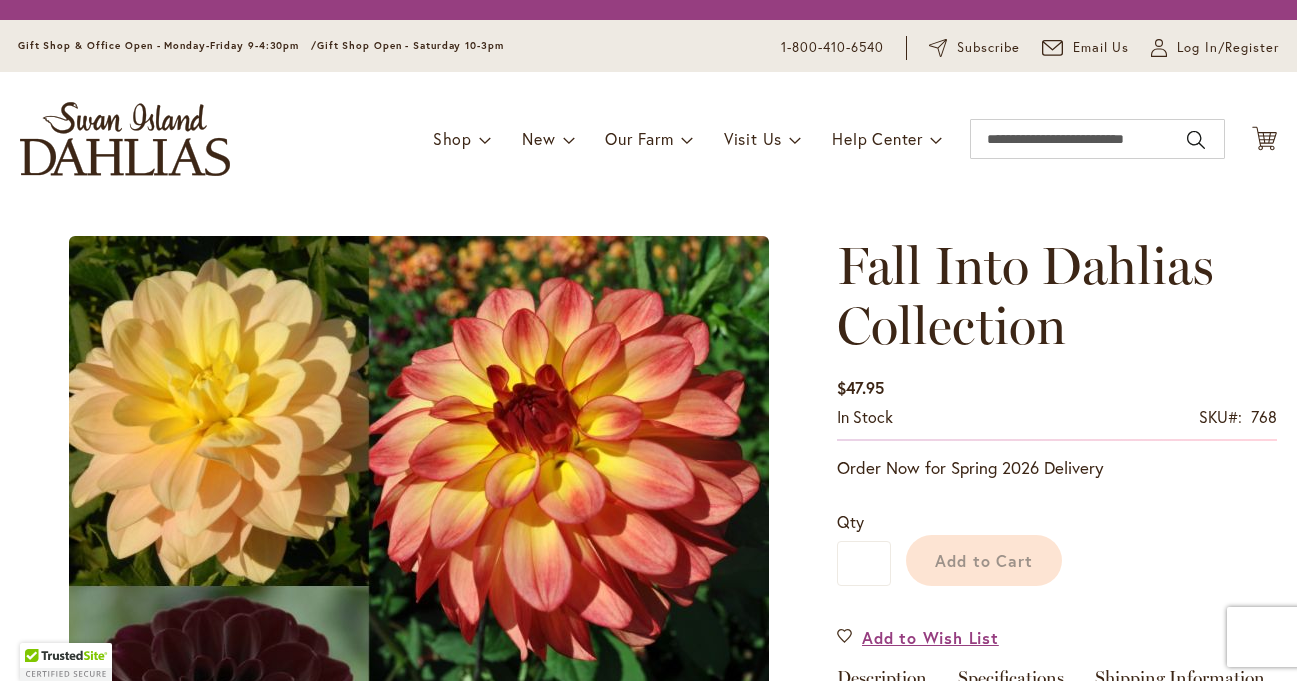 scroll, scrollTop: 0, scrollLeft: 0, axis: both 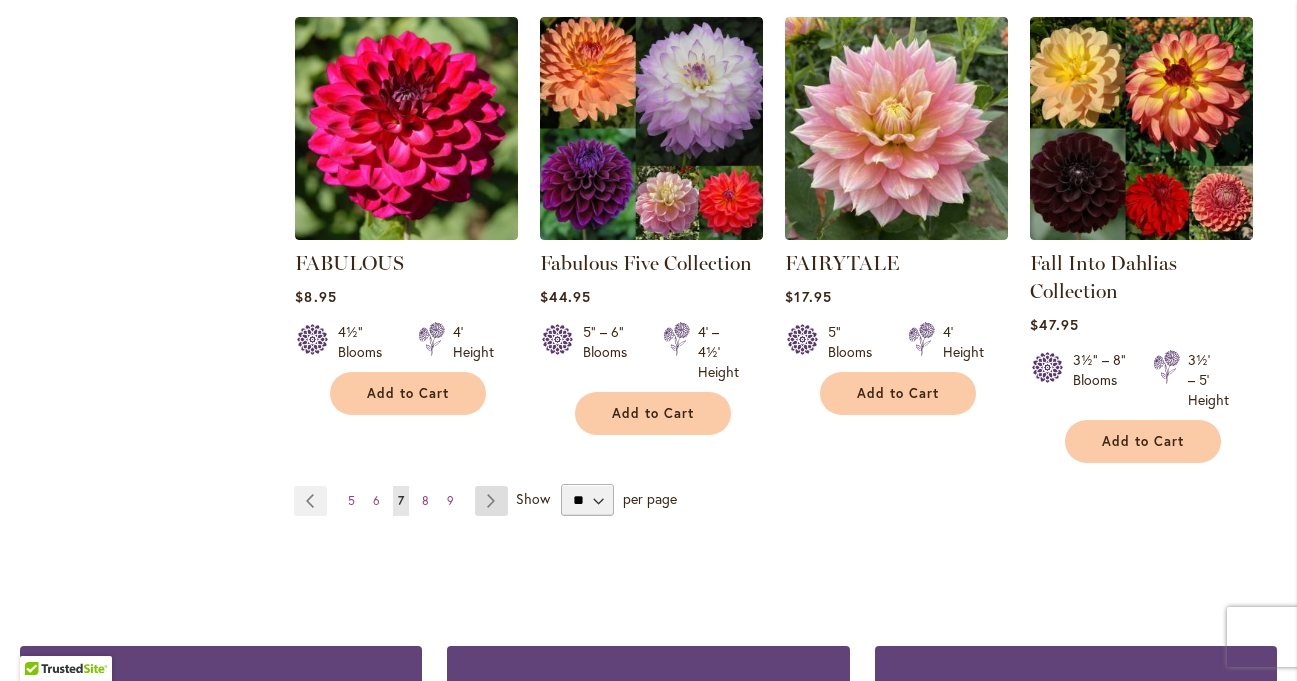 click on "Page
Next" at bounding box center [491, 501] 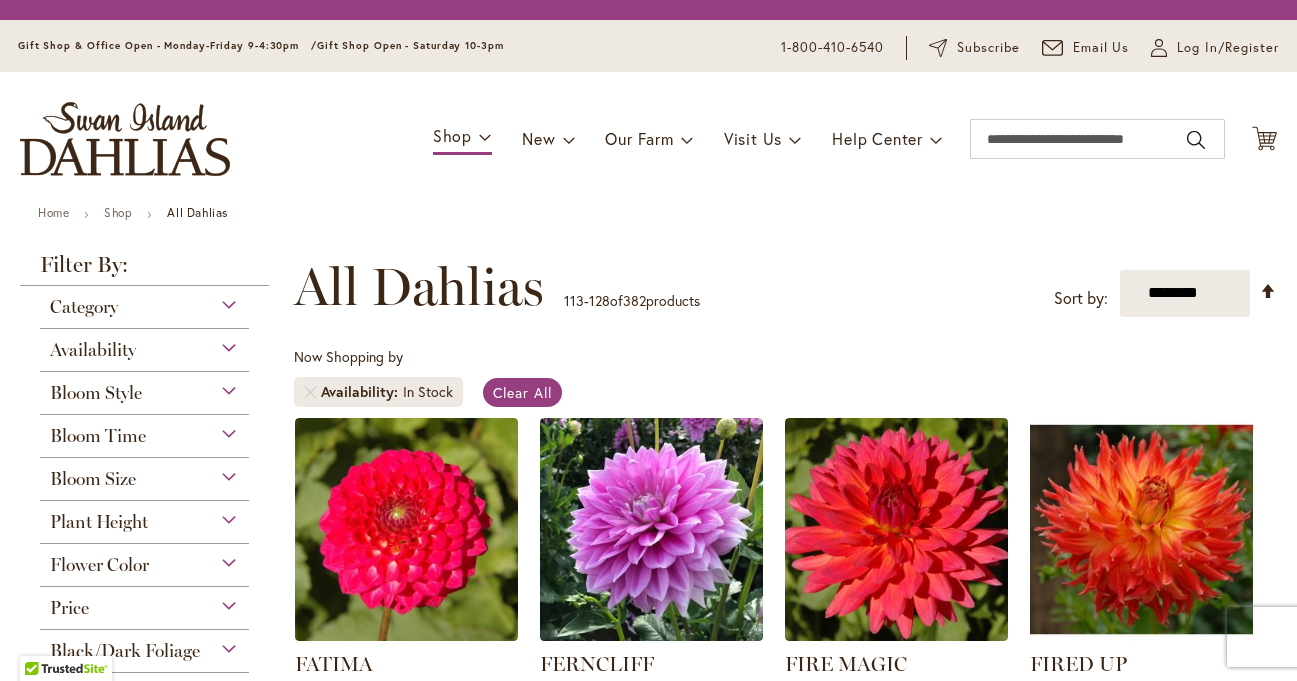 scroll, scrollTop: 0, scrollLeft: 0, axis: both 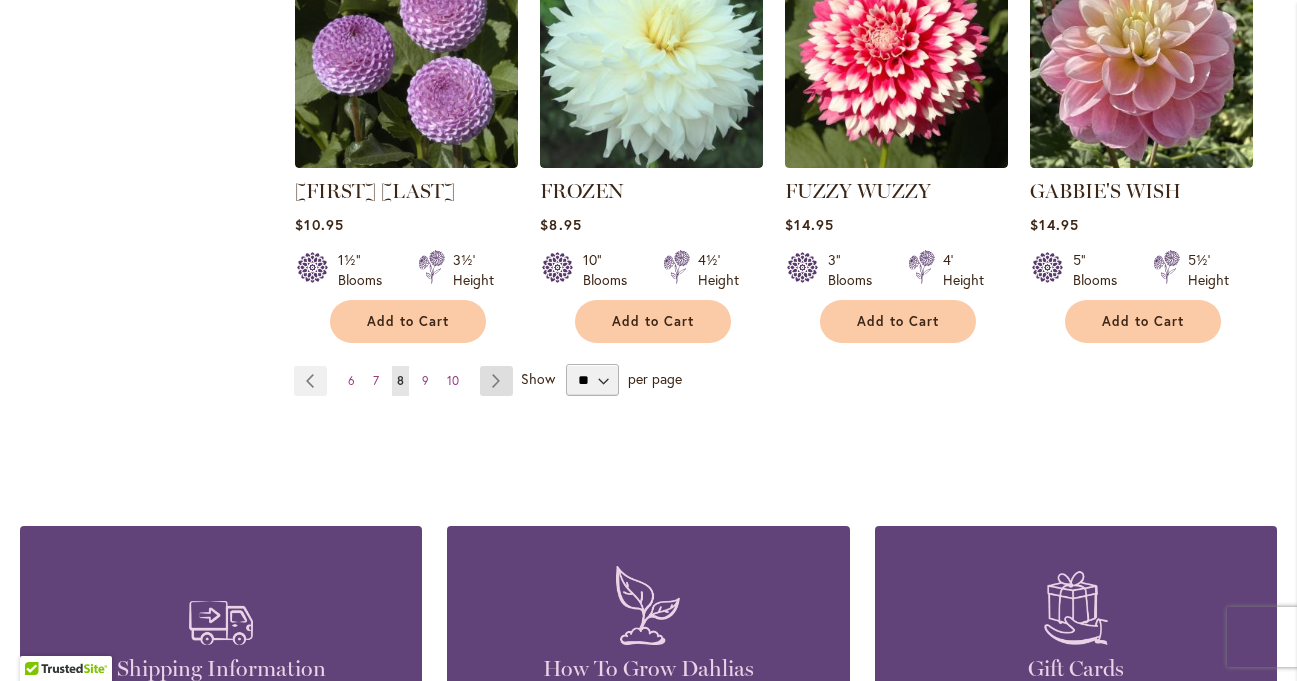 click on "Page
Next" at bounding box center (496, 381) 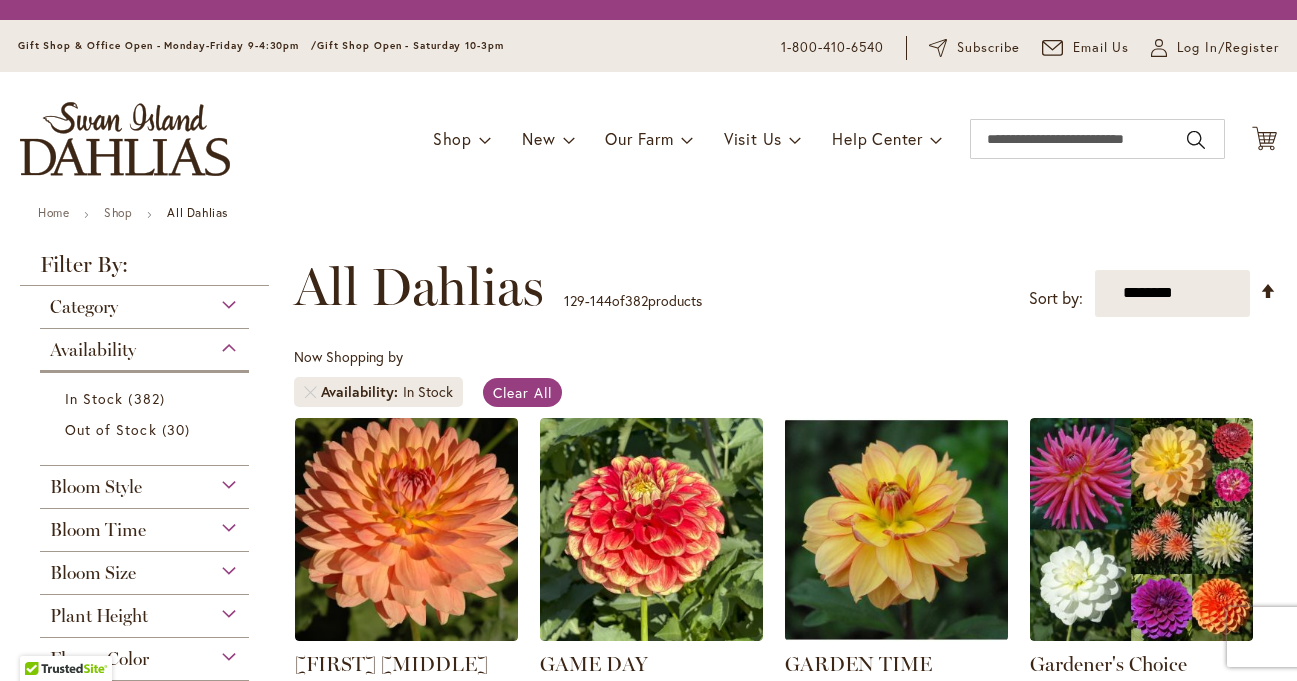 scroll, scrollTop: 0, scrollLeft: 0, axis: both 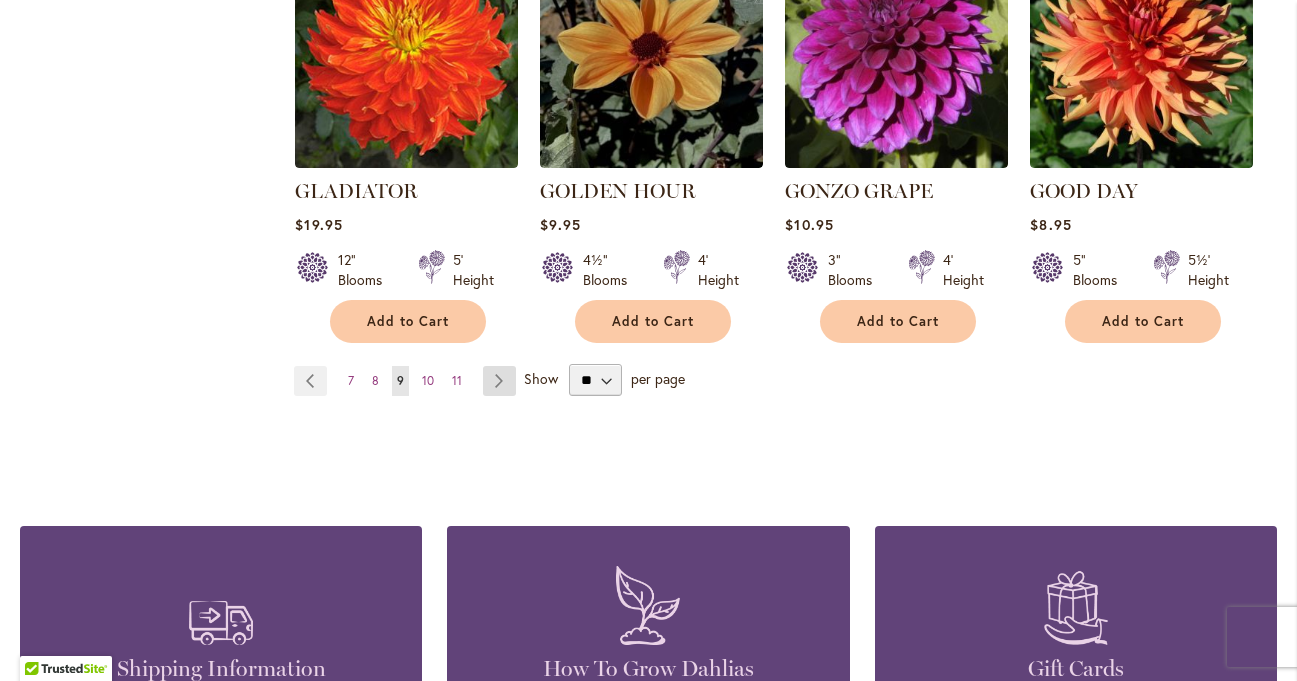 click on "Page
Next" at bounding box center (499, 381) 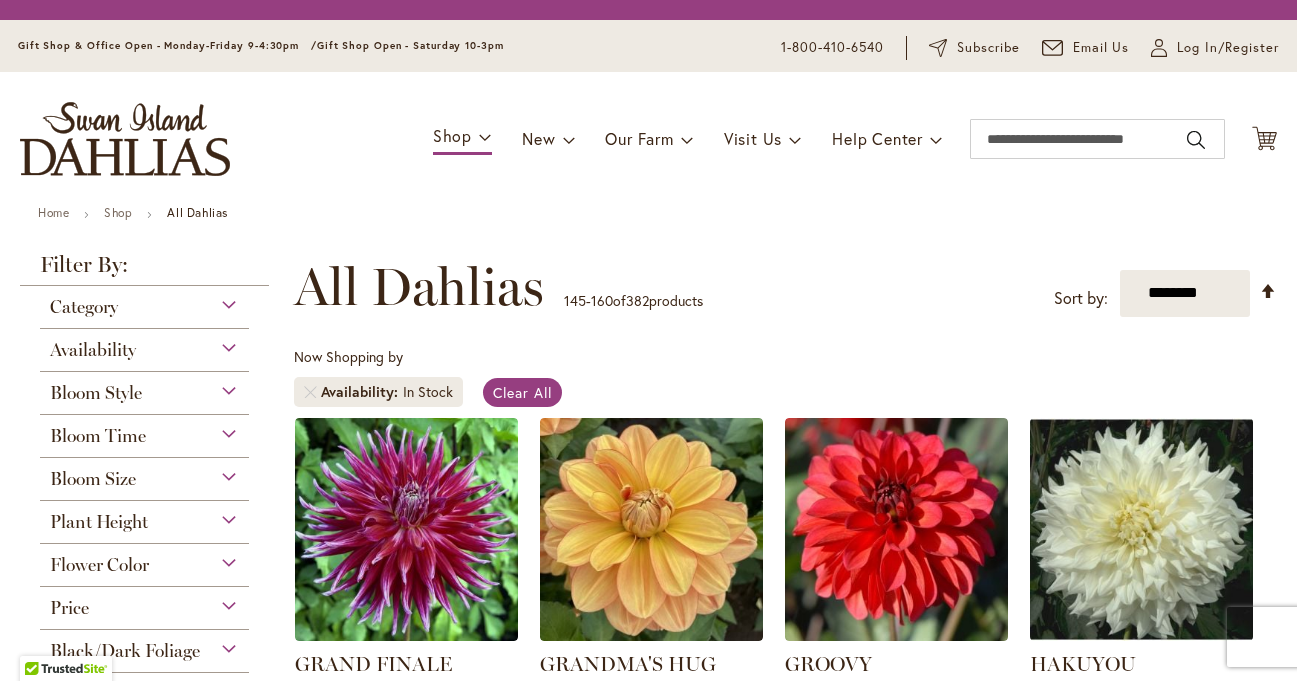scroll, scrollTop: 0, scrollLeft: 0, axis: both 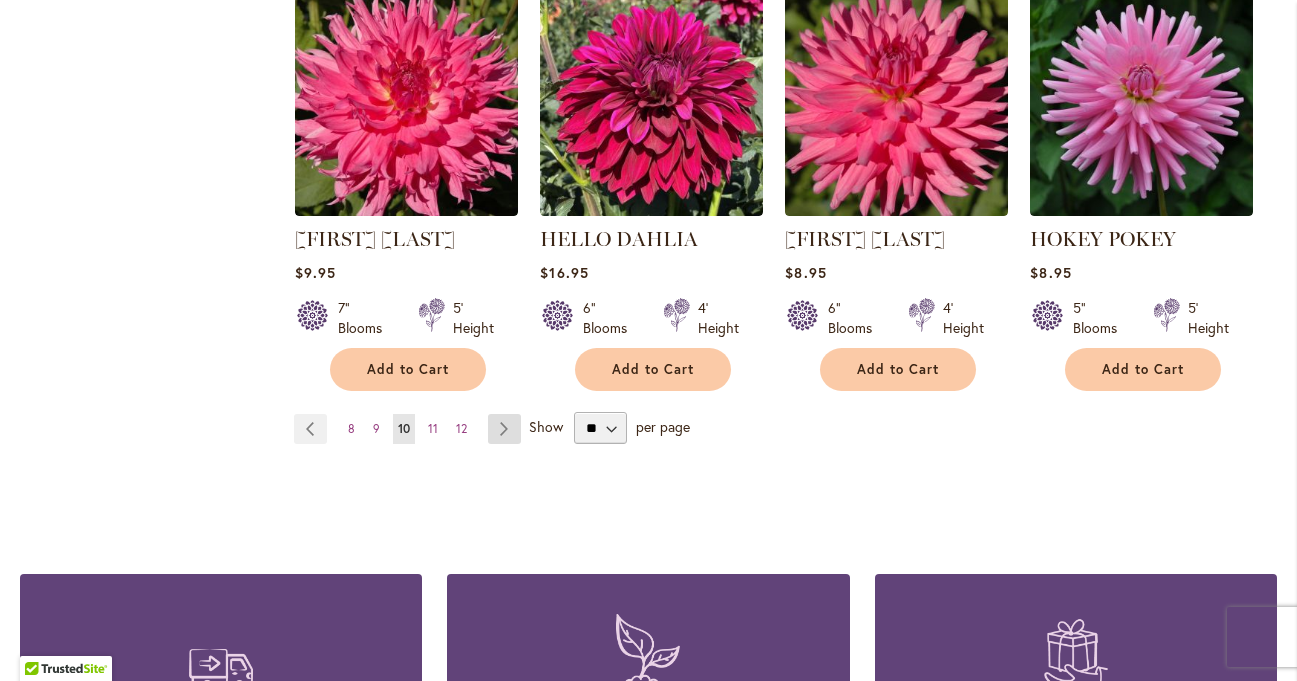 click on "Page
Next" at bounding box center [504, 429] 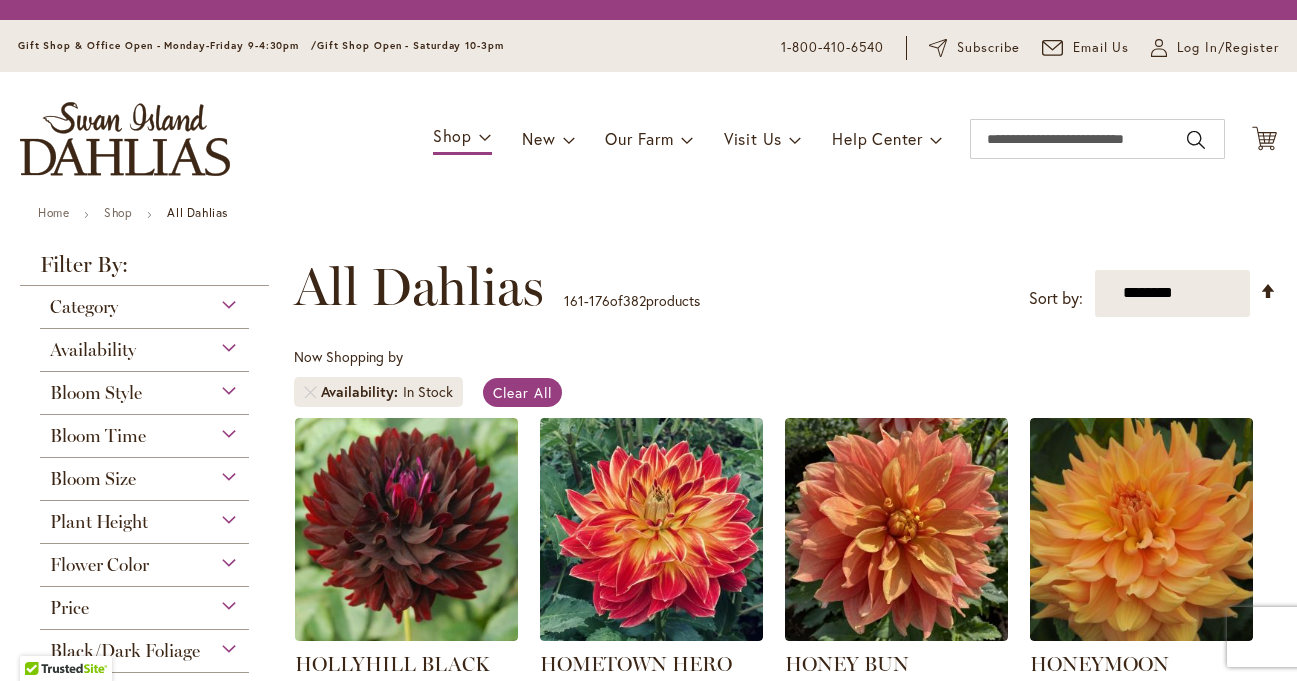 scroll, scrollTop: 0, scrollLeft: 0, axis: both 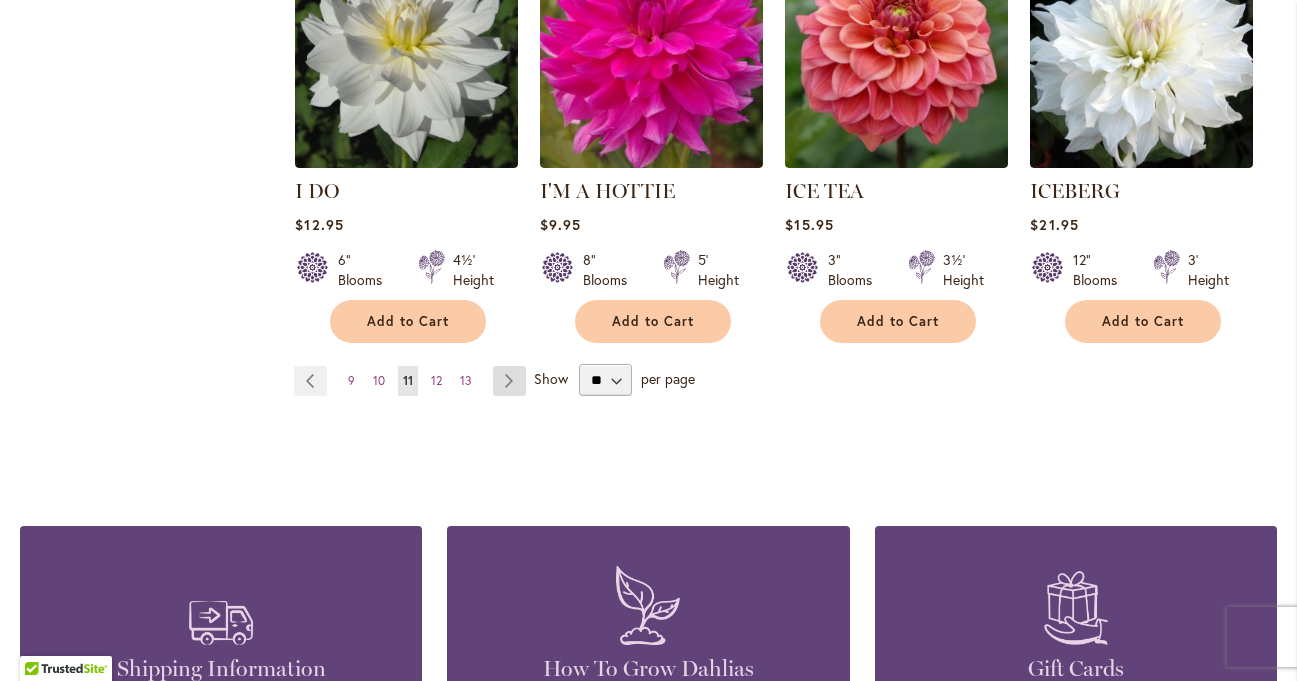 click on "Page
Next" at bounding box center (509, 381) 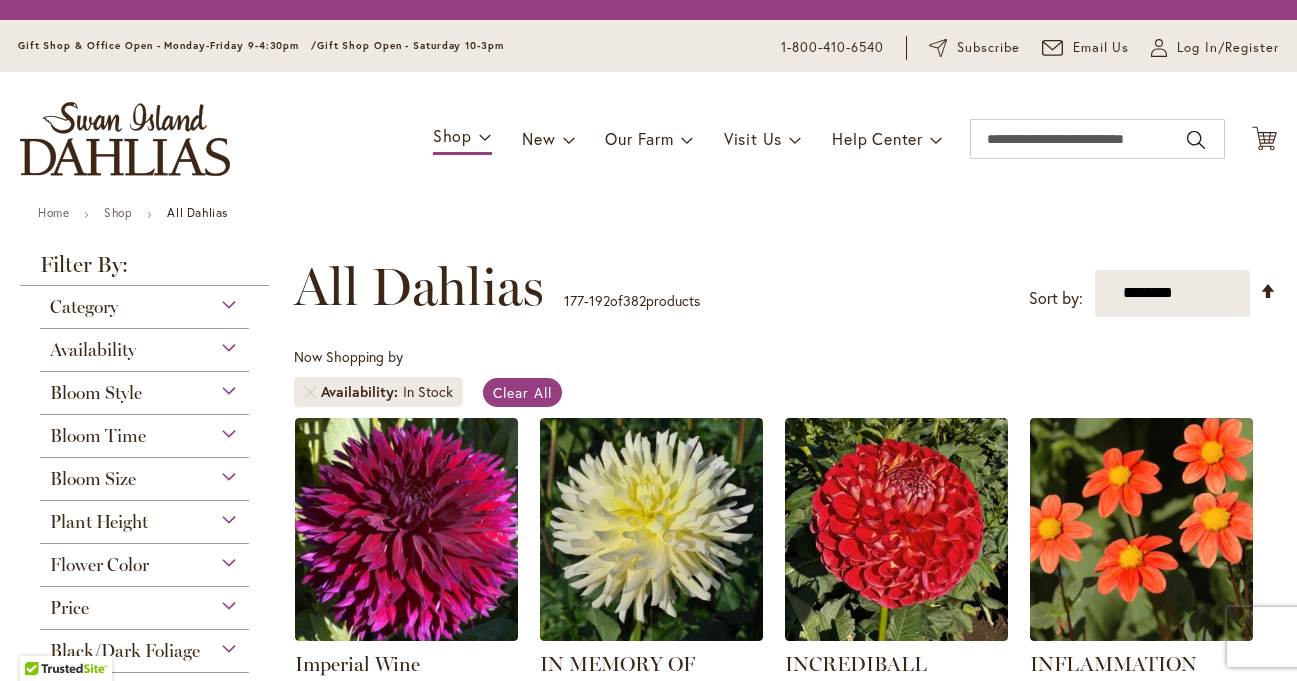 scroll, scrollTop: 0, scrollLeft: 0, axis: both 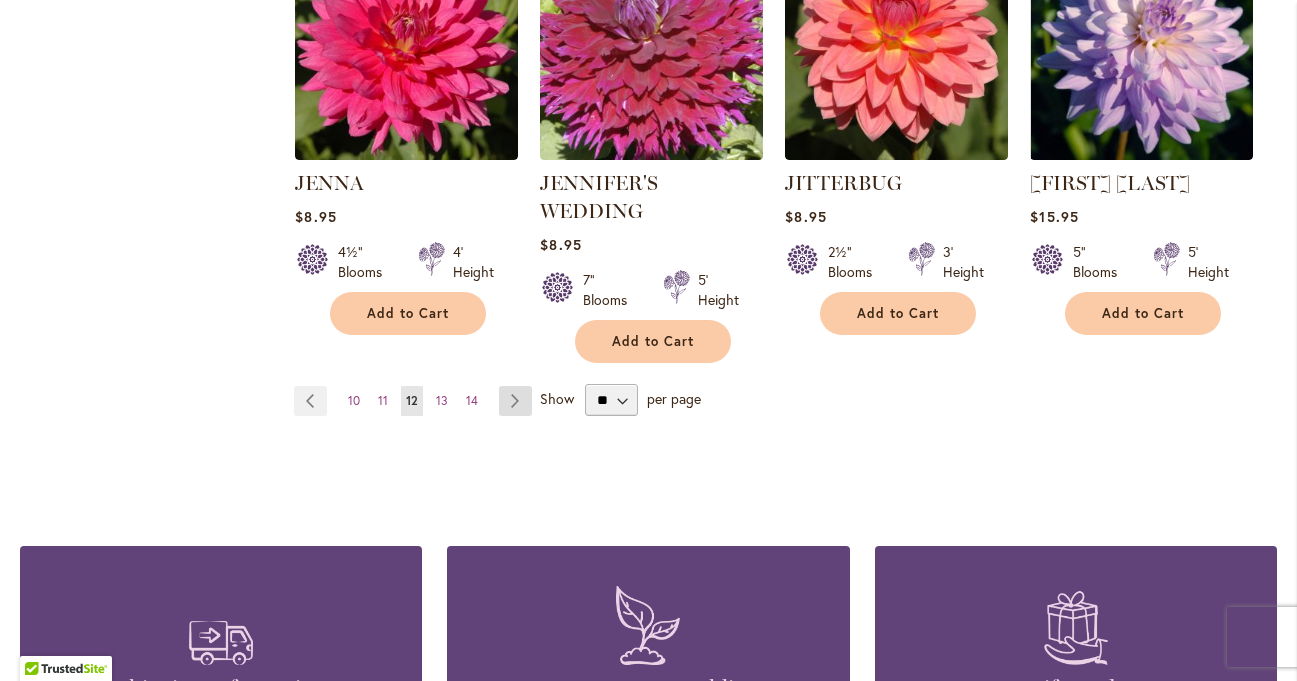 click on "Page
Next" at bounding box center (515, 401) 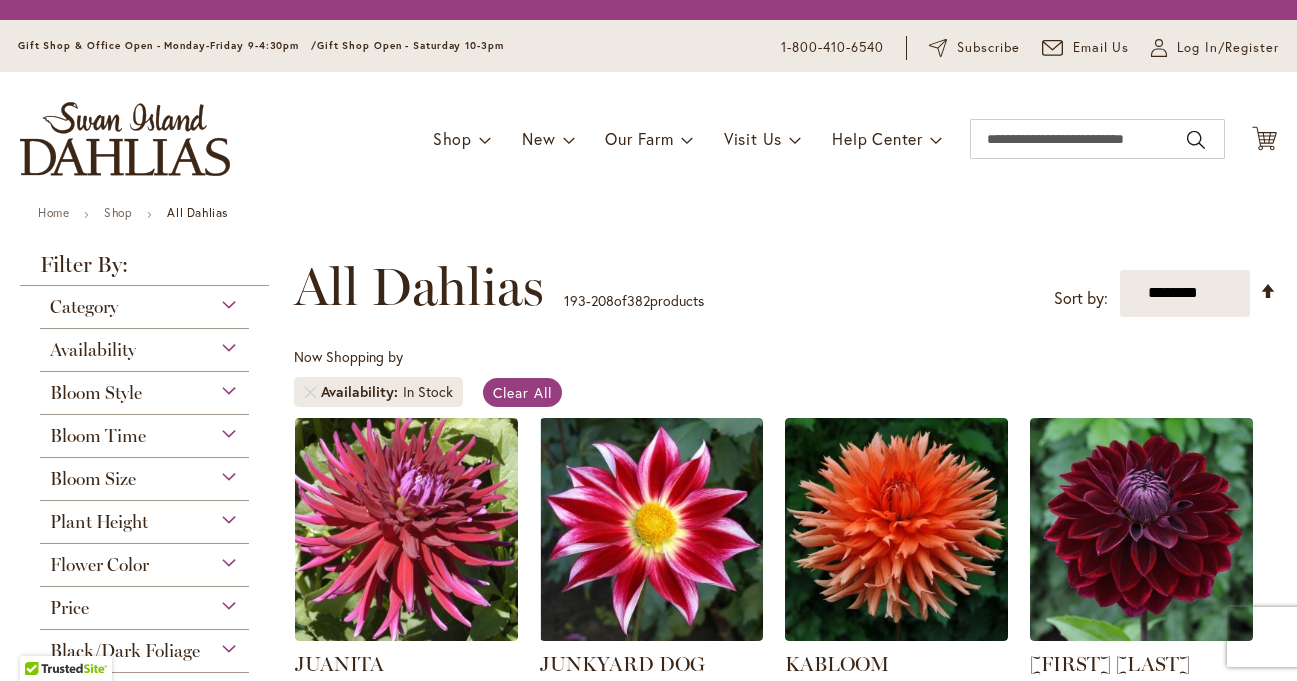 scroll, scrollTop: 0, scrollLeft: 0, axis: both 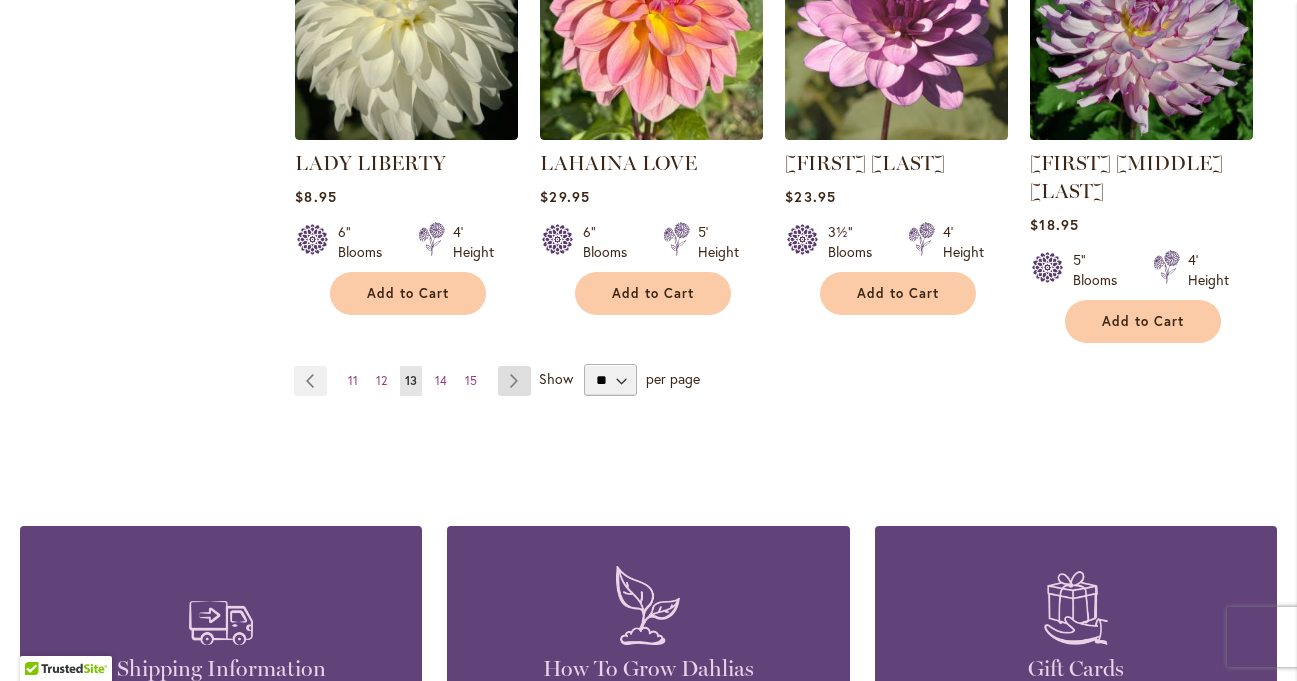 click on "Page
Next" at bounding box center [514, 381] 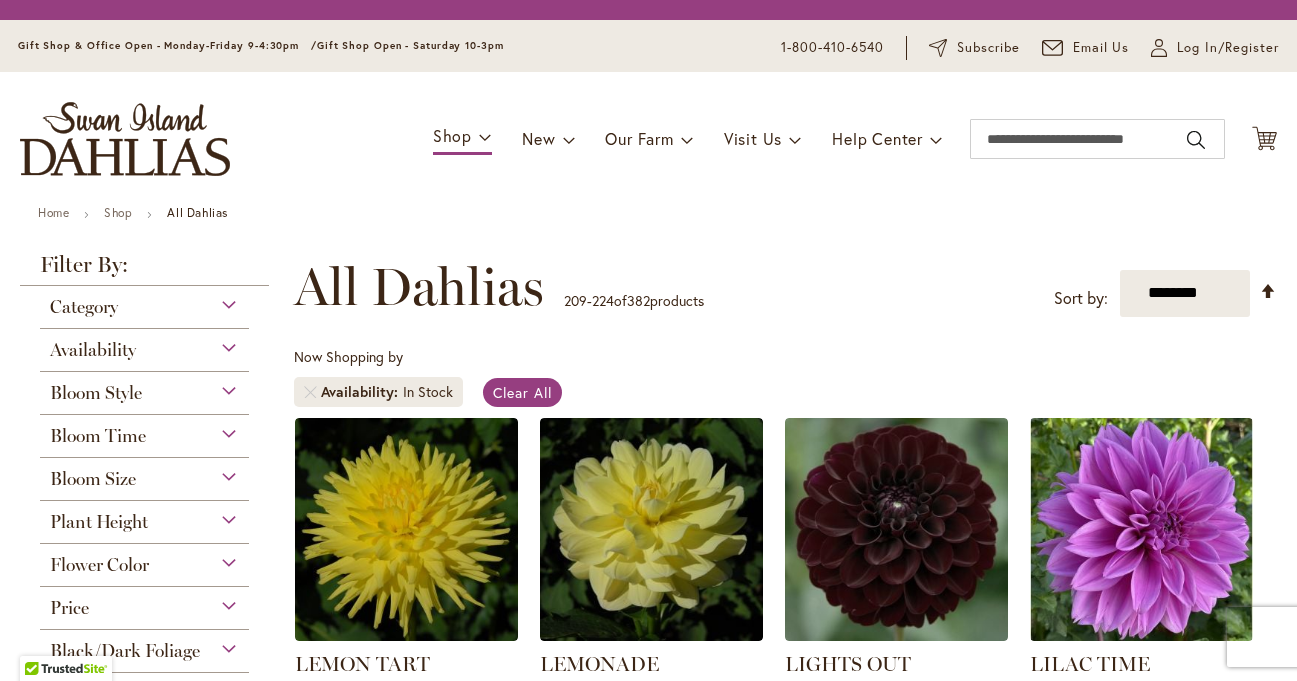 scroll, scrollTop: 0, scrollLeft: 0, axis: both 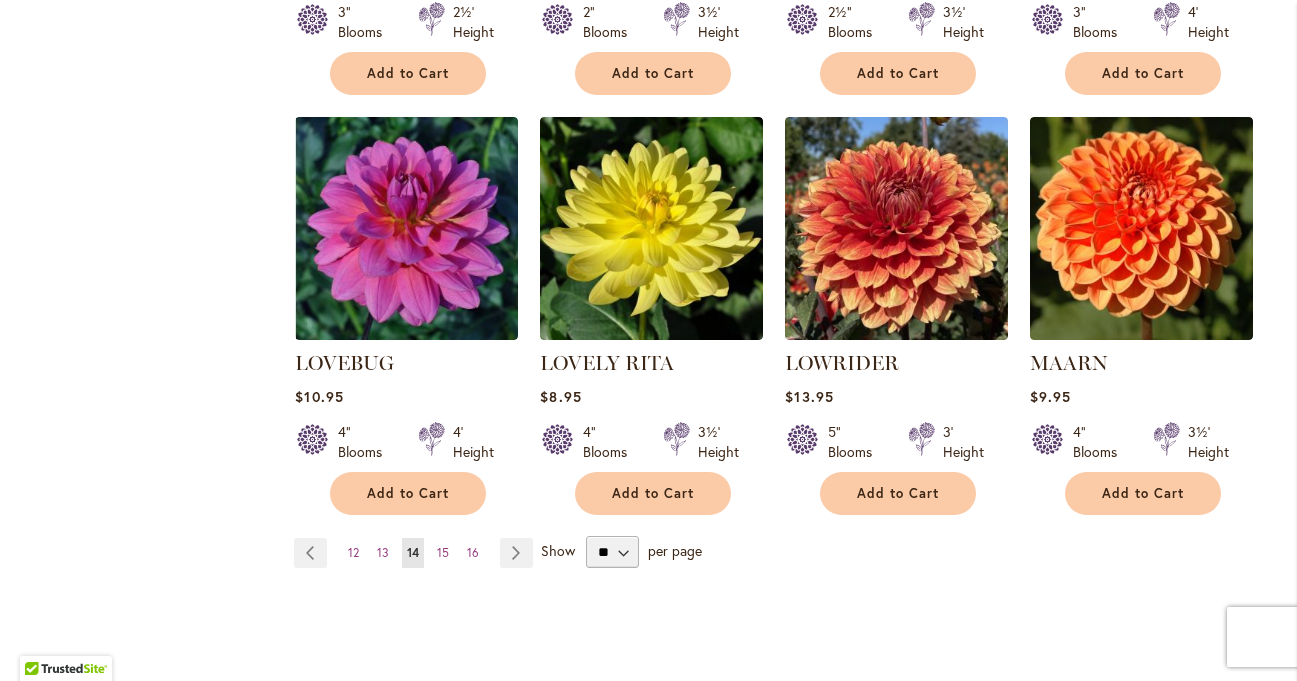 click on "Show" at bounding box center [558, 550] 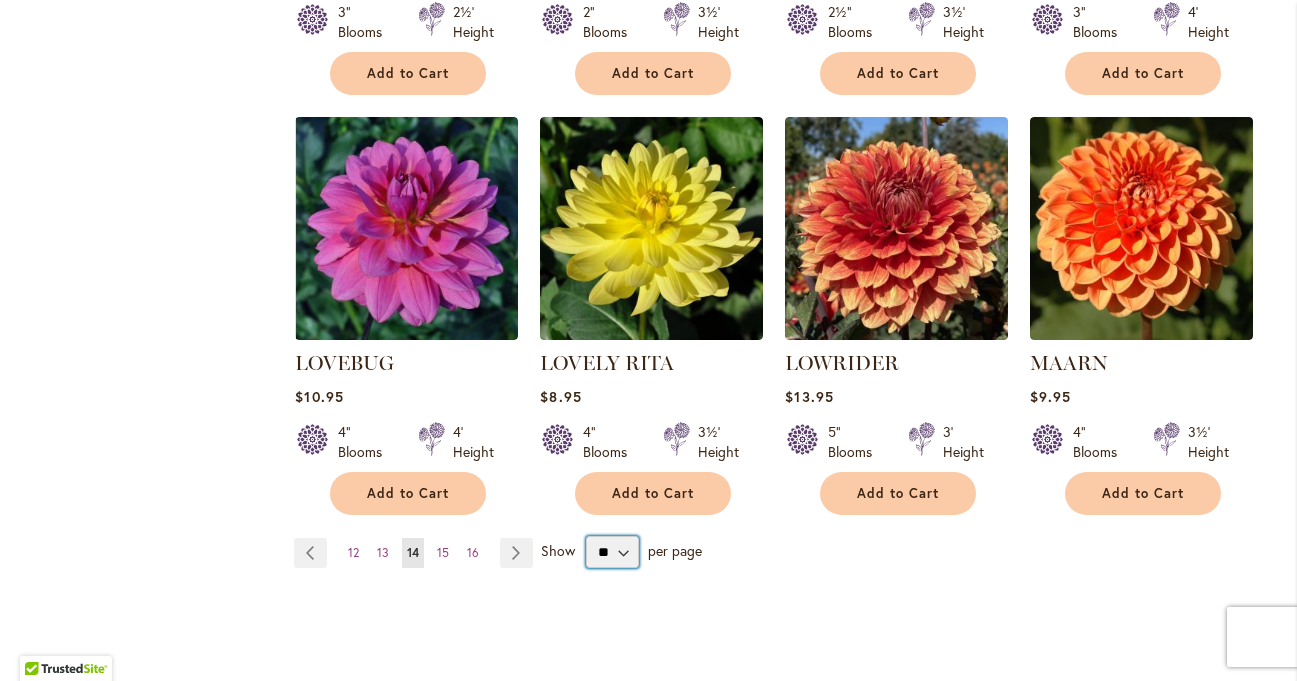 click on "**
**
**
**" at bounding box center [612, 552] 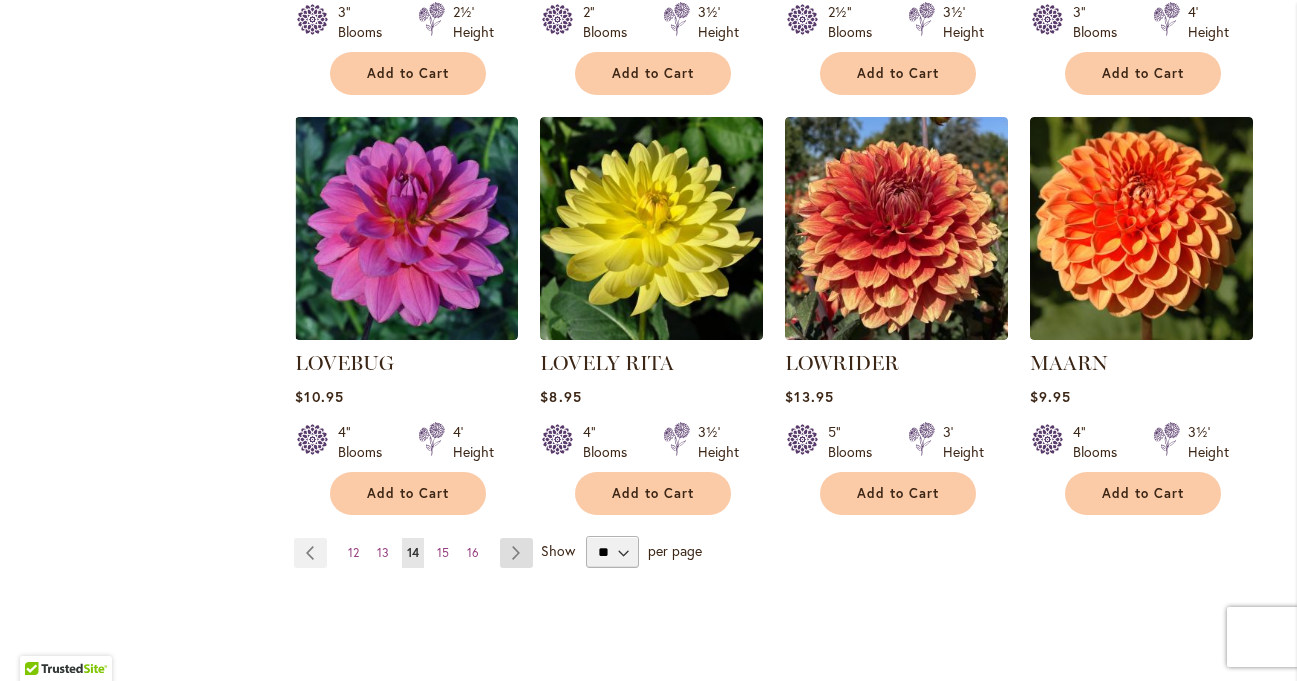 click on "Page
Next" at bounding box center (516, 553) 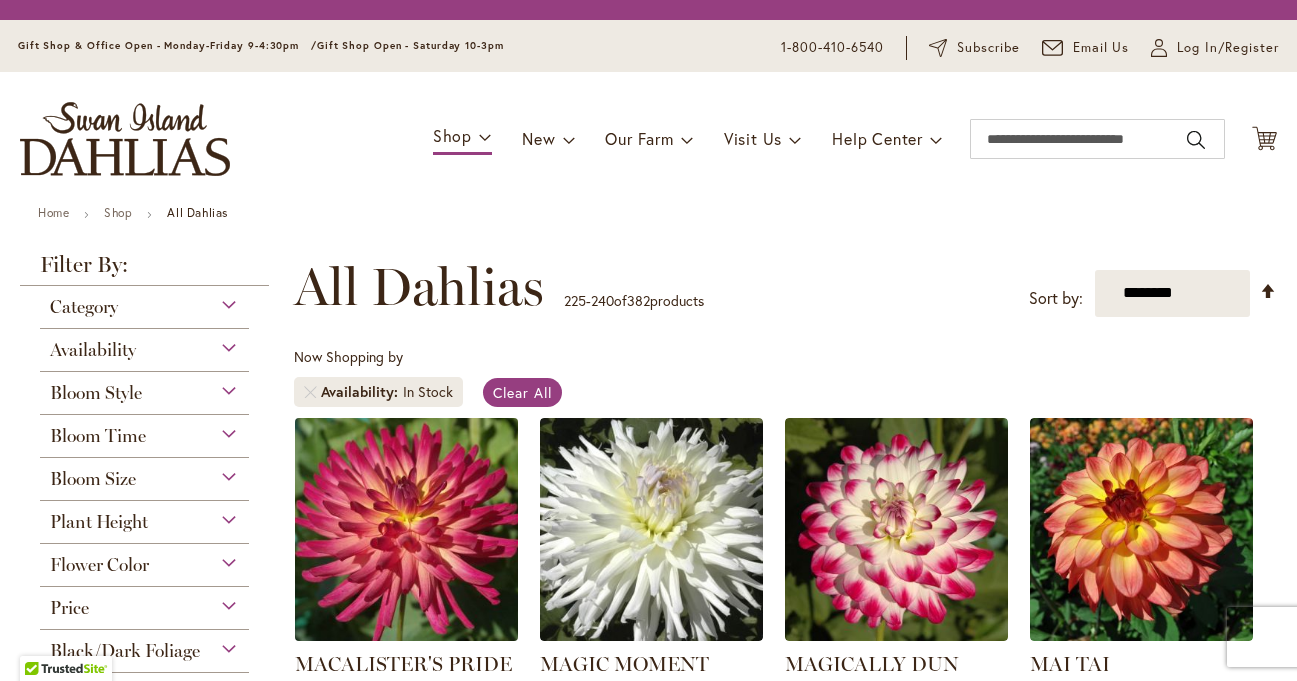 scroll, scrollTop: 0, scrollLeft: 0, axis: both 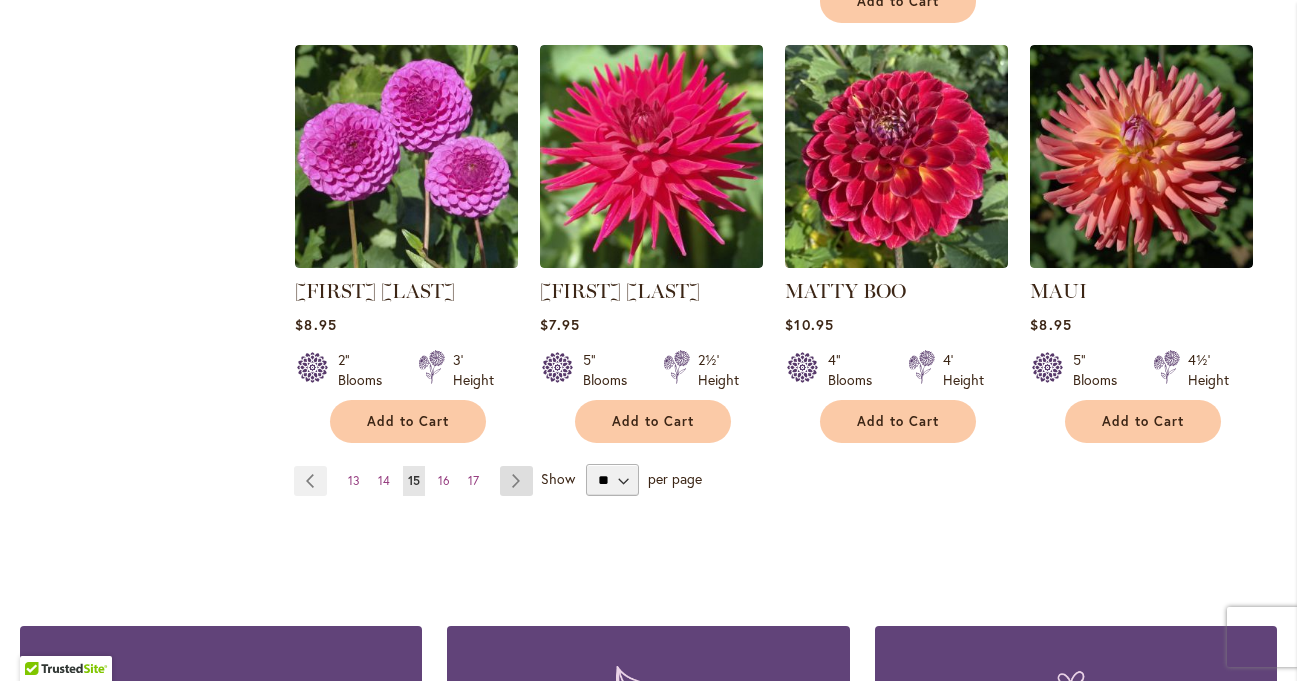 click on "Page
Next" at bounding box center (516, 481) 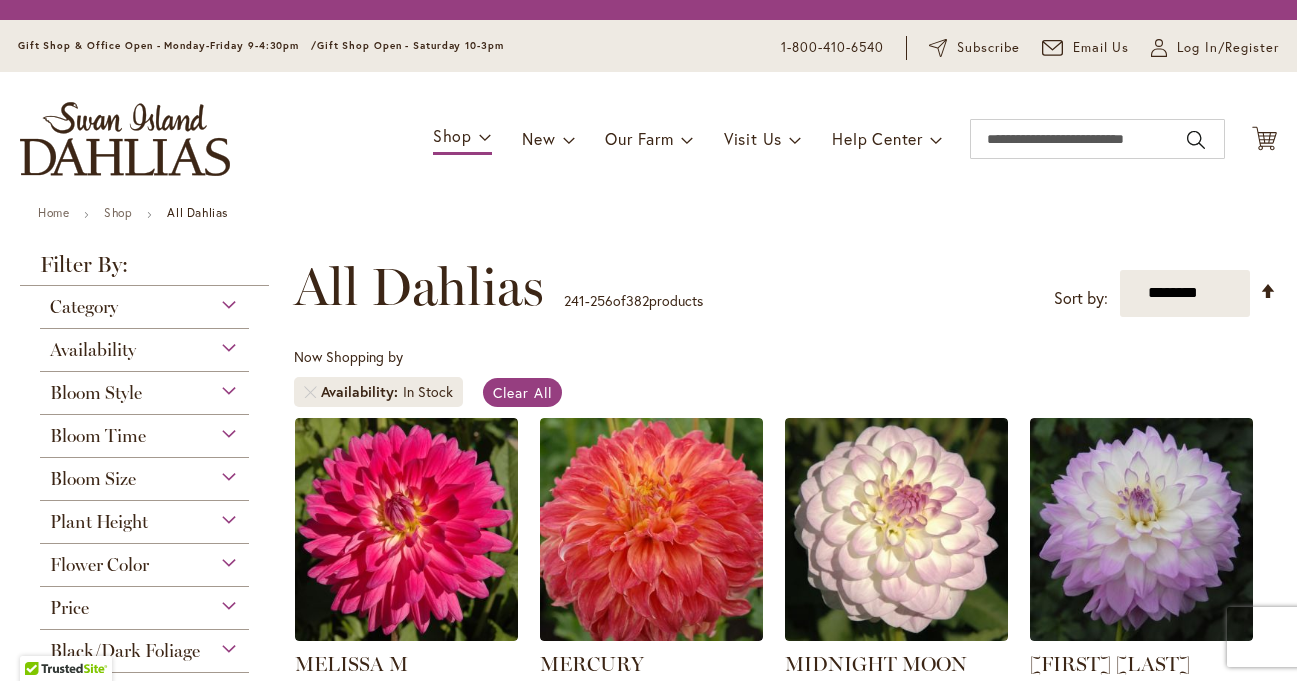 scroll, scrollTop: 0, scrollLeft: 0, axis: both 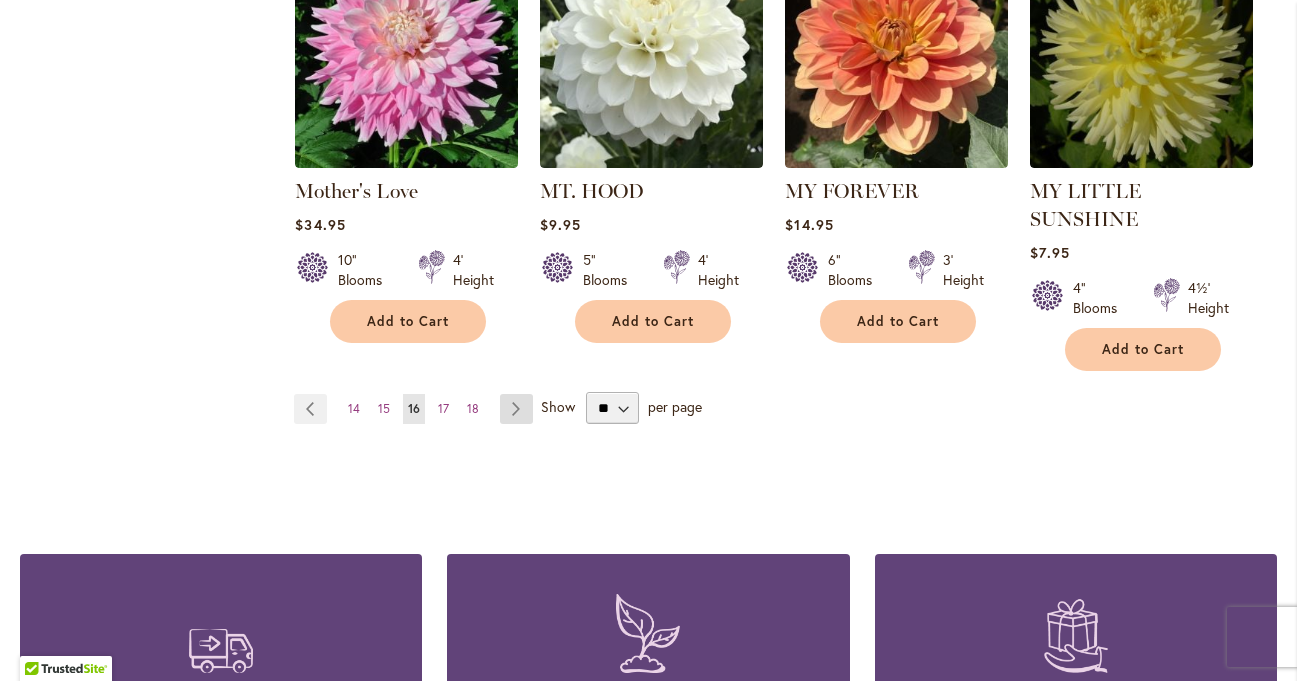 click on "Page
Next" at bounding box center [516, 409] 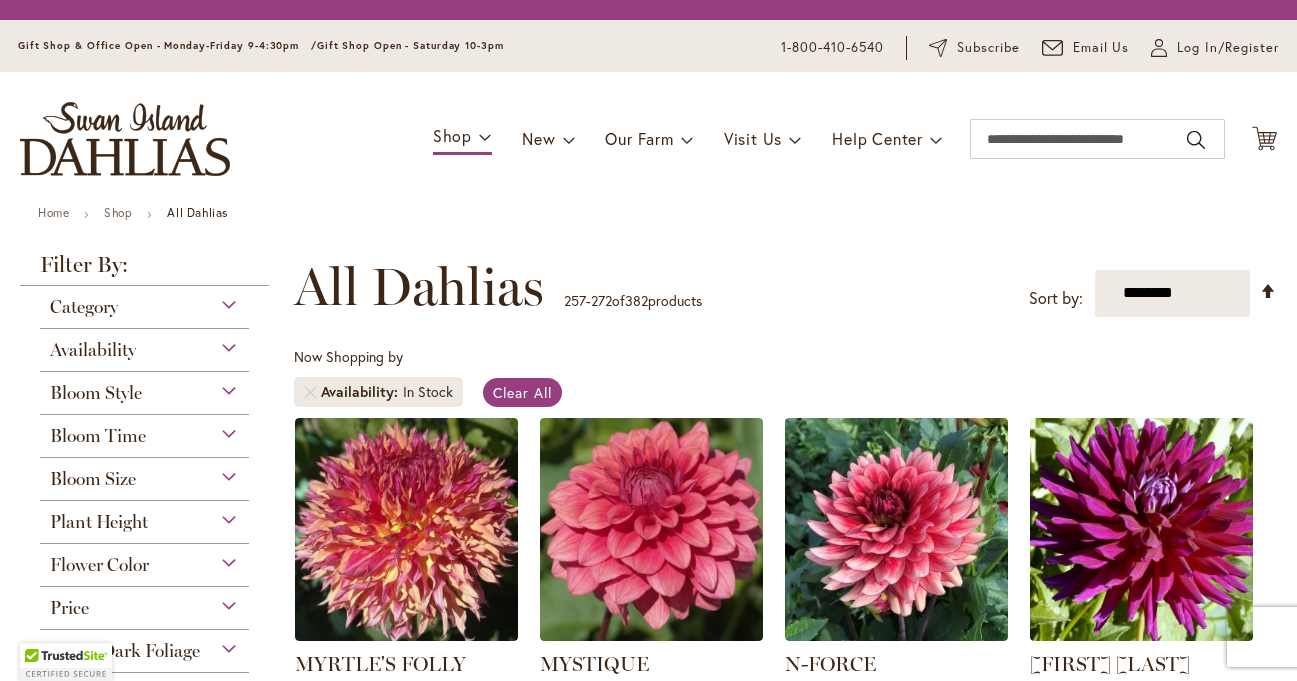 scroll, scrollTop: 0, scrollLeft: 0, axis: both 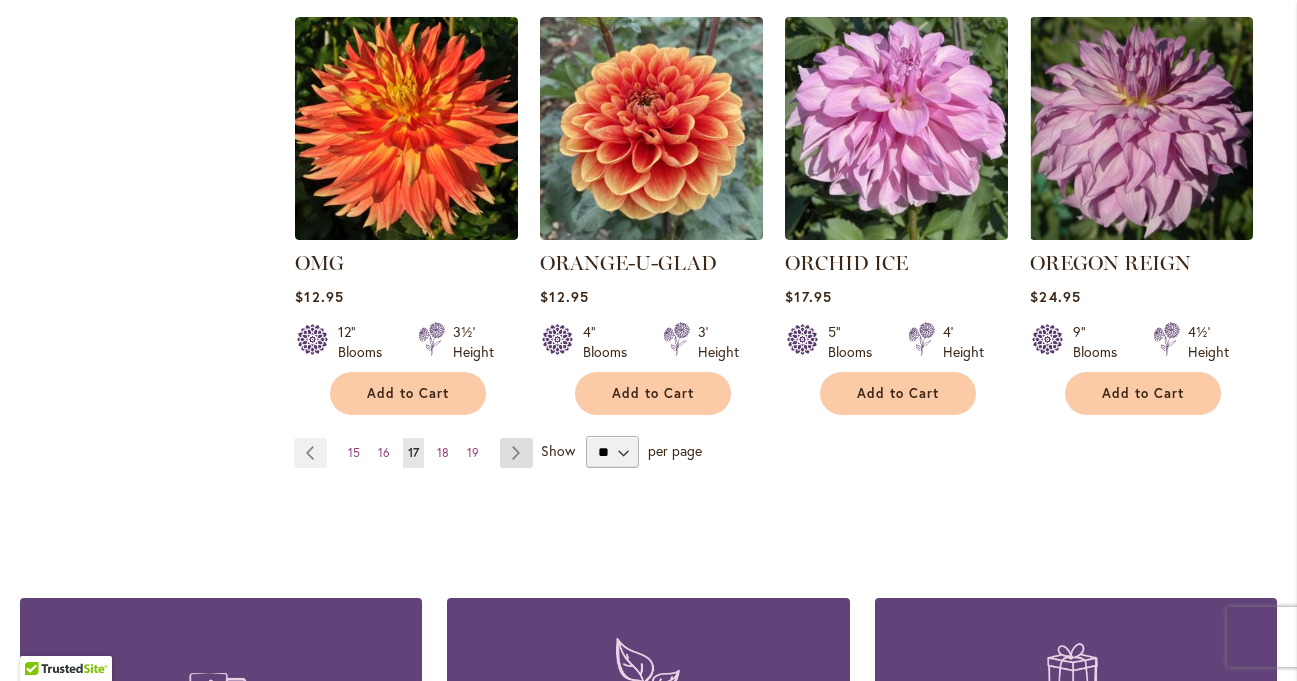 click on "Page
Next" at bounding box center (516, 453) 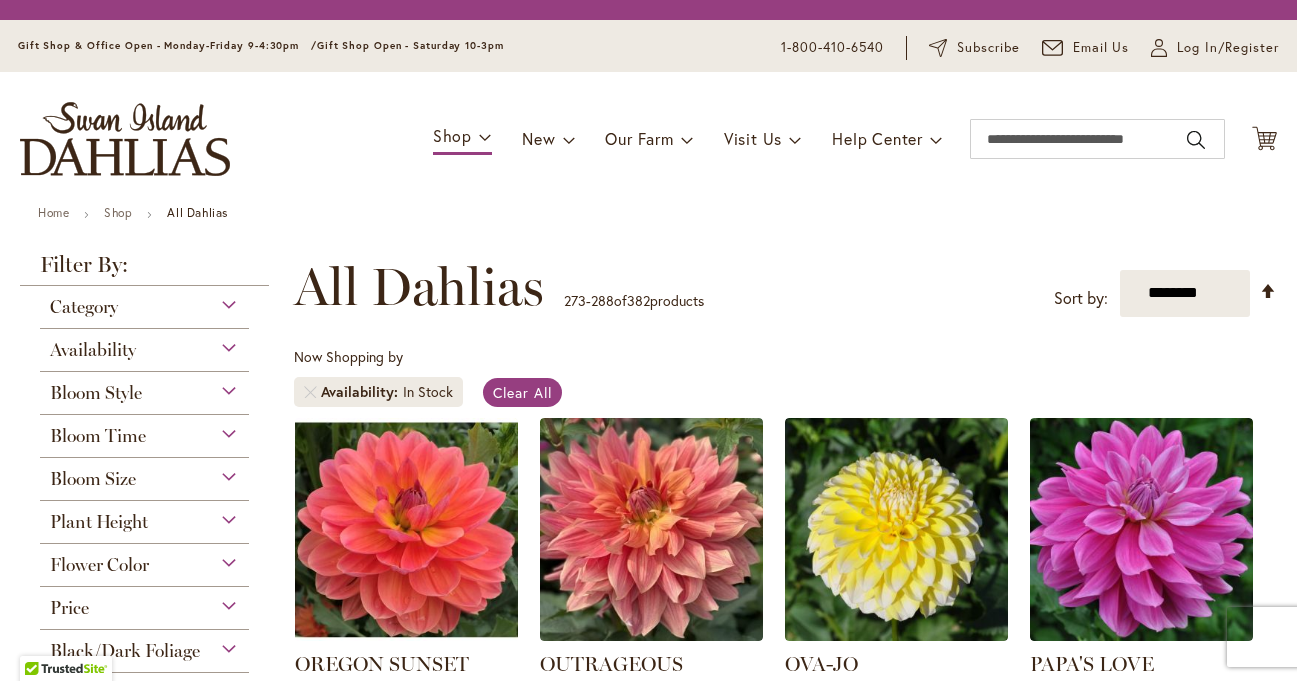 scroll, scrollTop: 0, scrollLeft: 0, axis: both 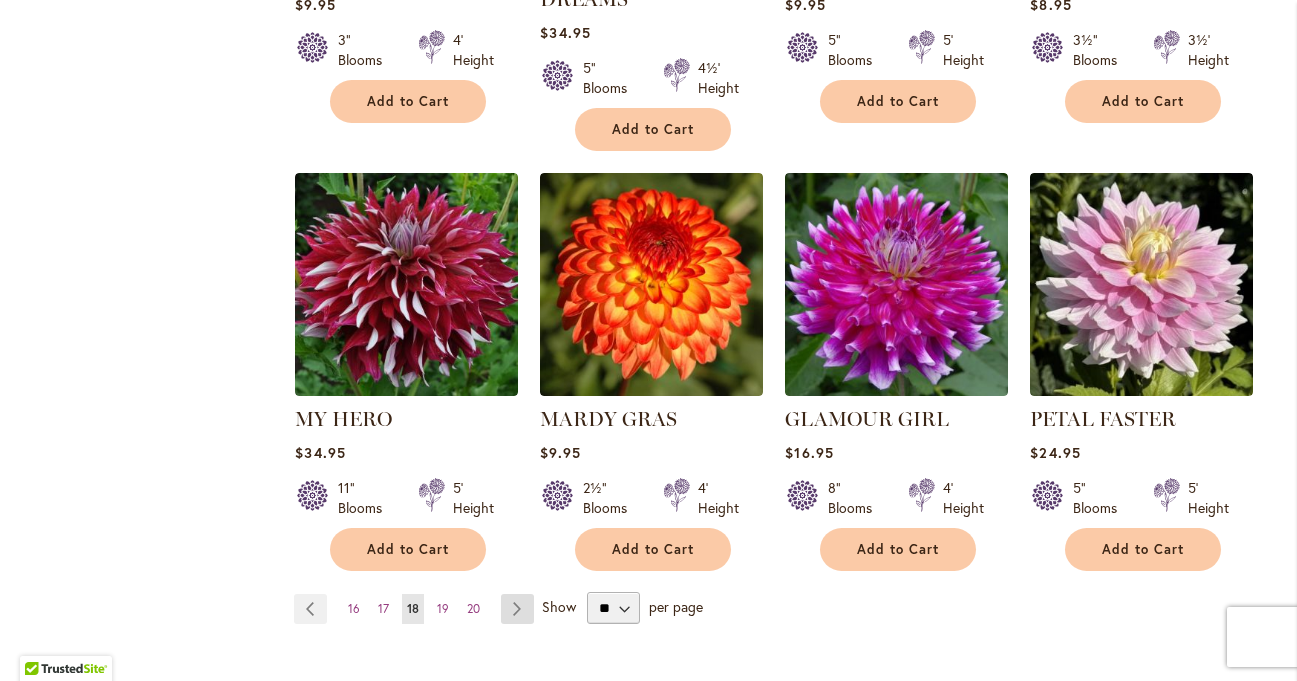 click on "Page
Next" at bounding box center (517, 609) 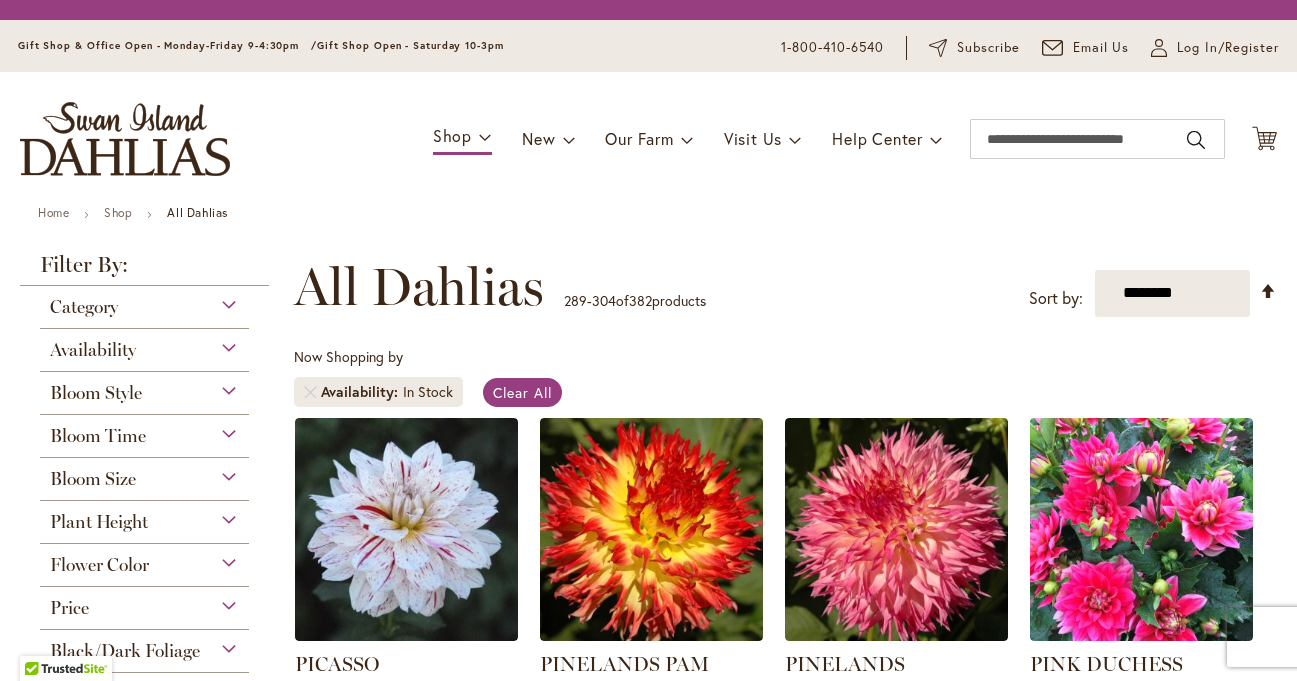 scroll, scrollTop: 0, scrollLeft: 0, axis: both 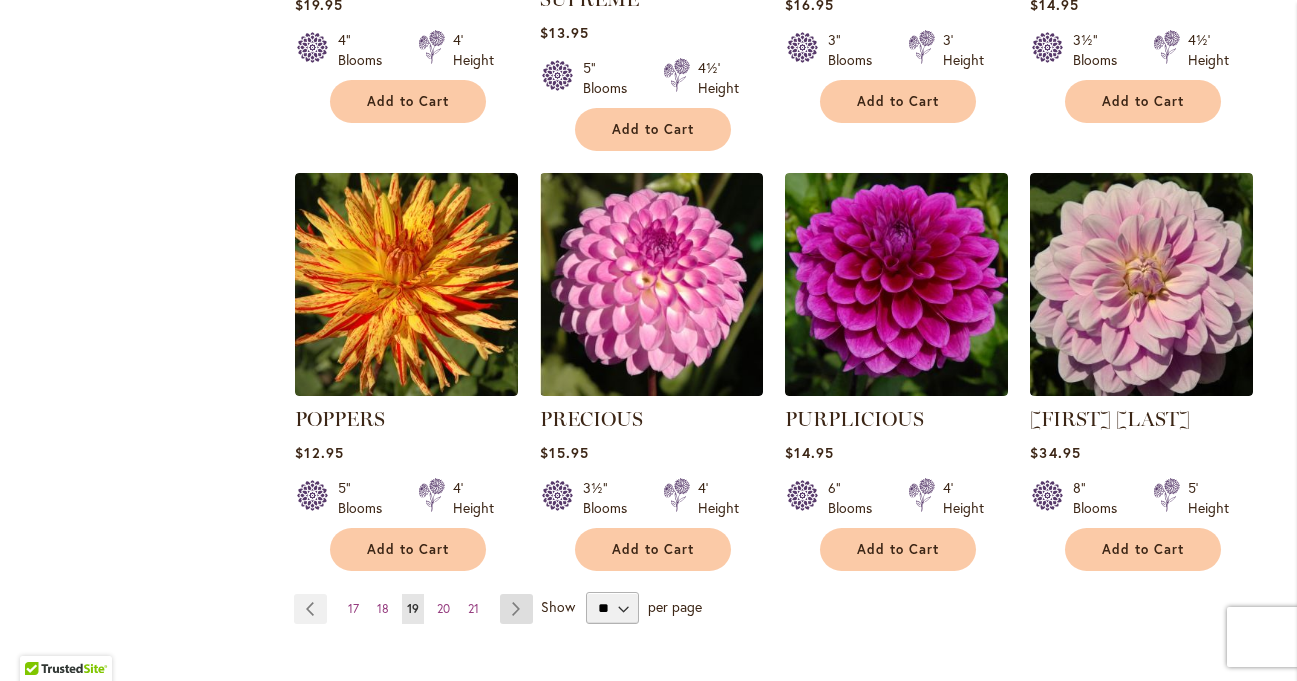 click on "Page
Next" at bounding box center (516, 609) 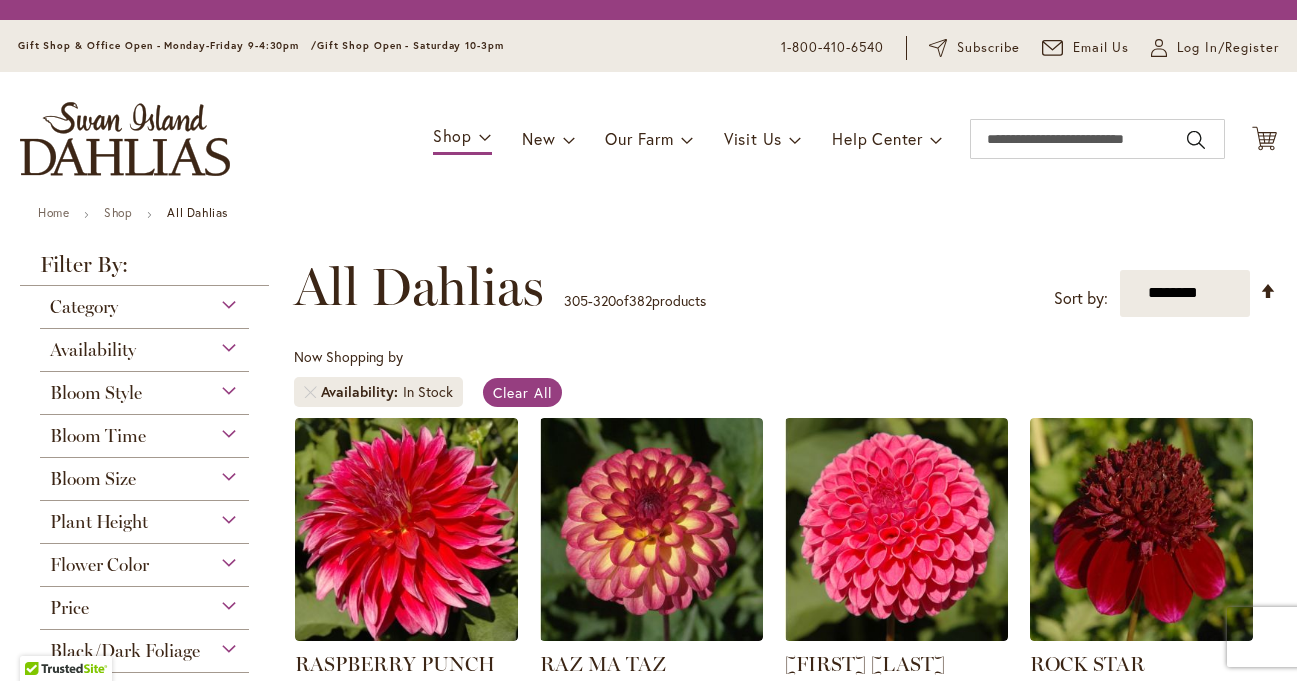 scroll, scrollTop: 0, scrollLeft: 0, axis: both 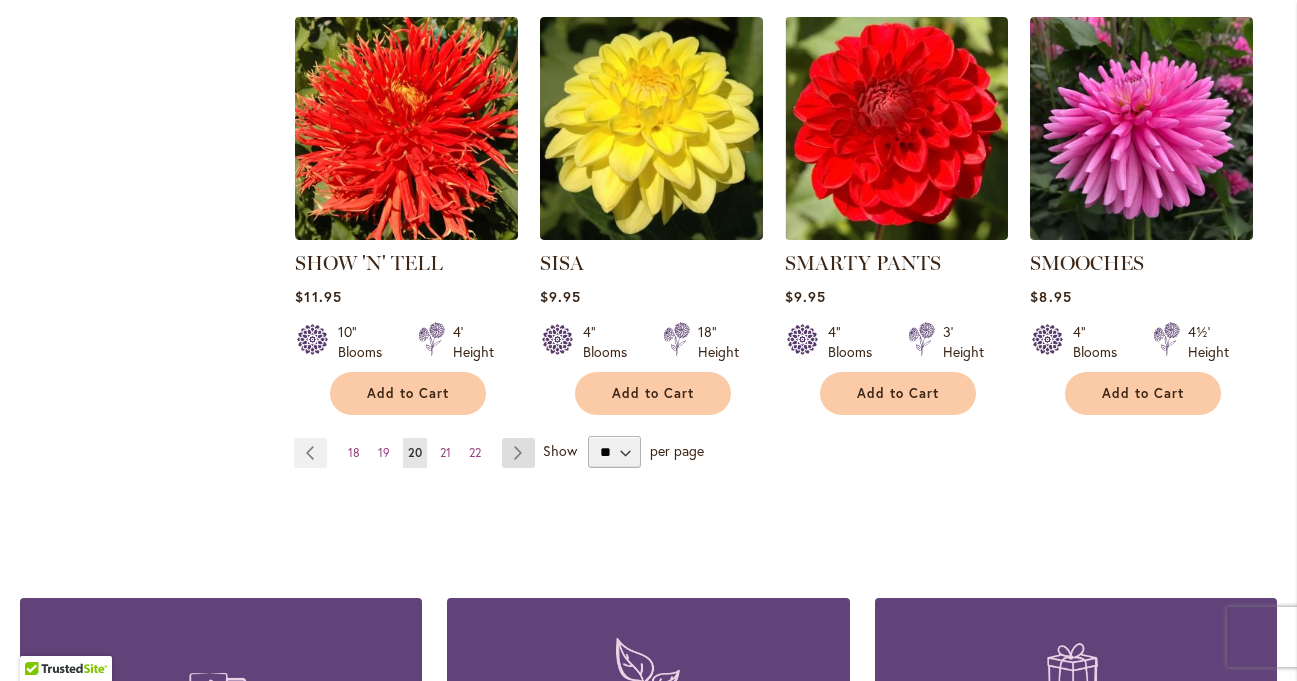 click on "Page
Next" at bounding box center [518, 453] 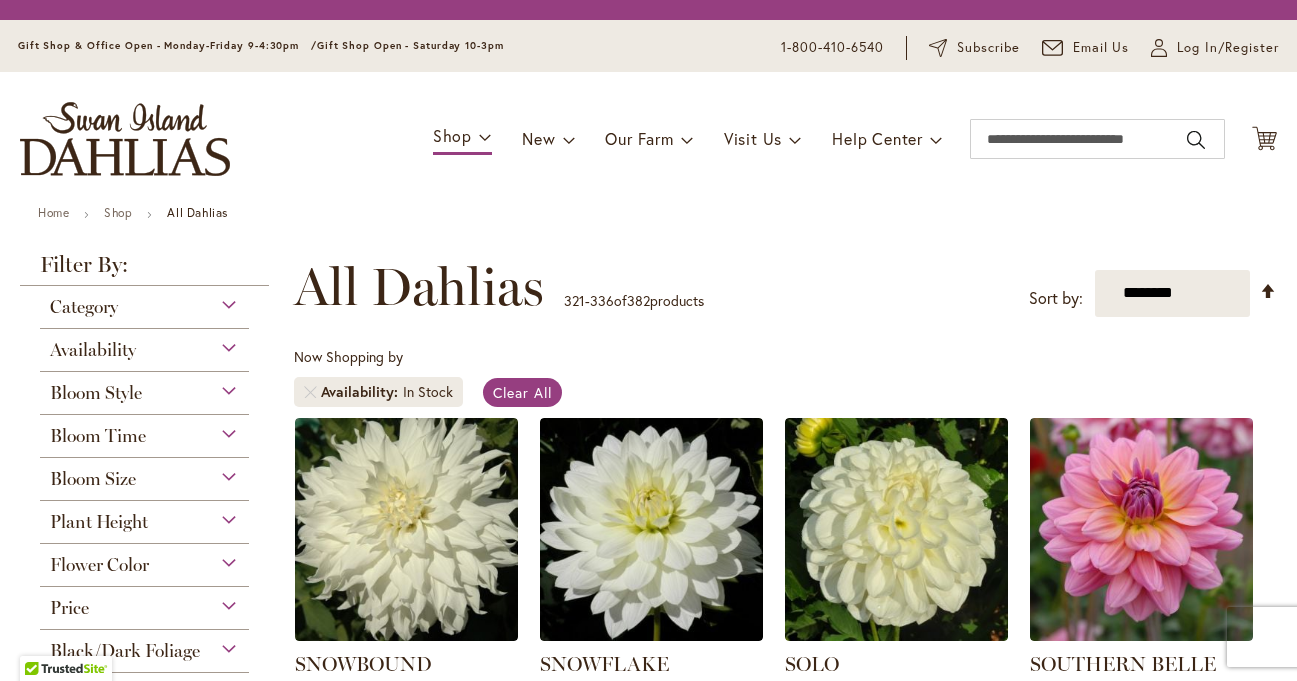 scroll, scrollTop: 0, scrollLeft: 0, axis: both 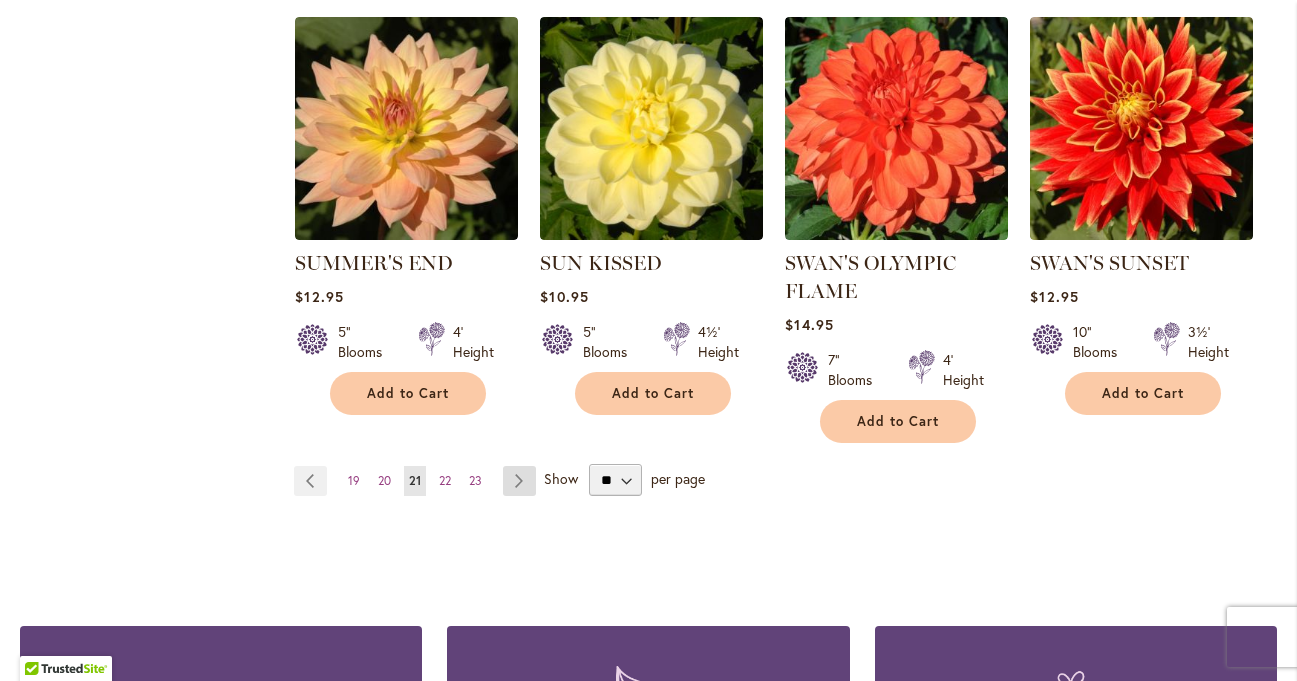 click on "Page
Next" at bounding box center [519, 481] 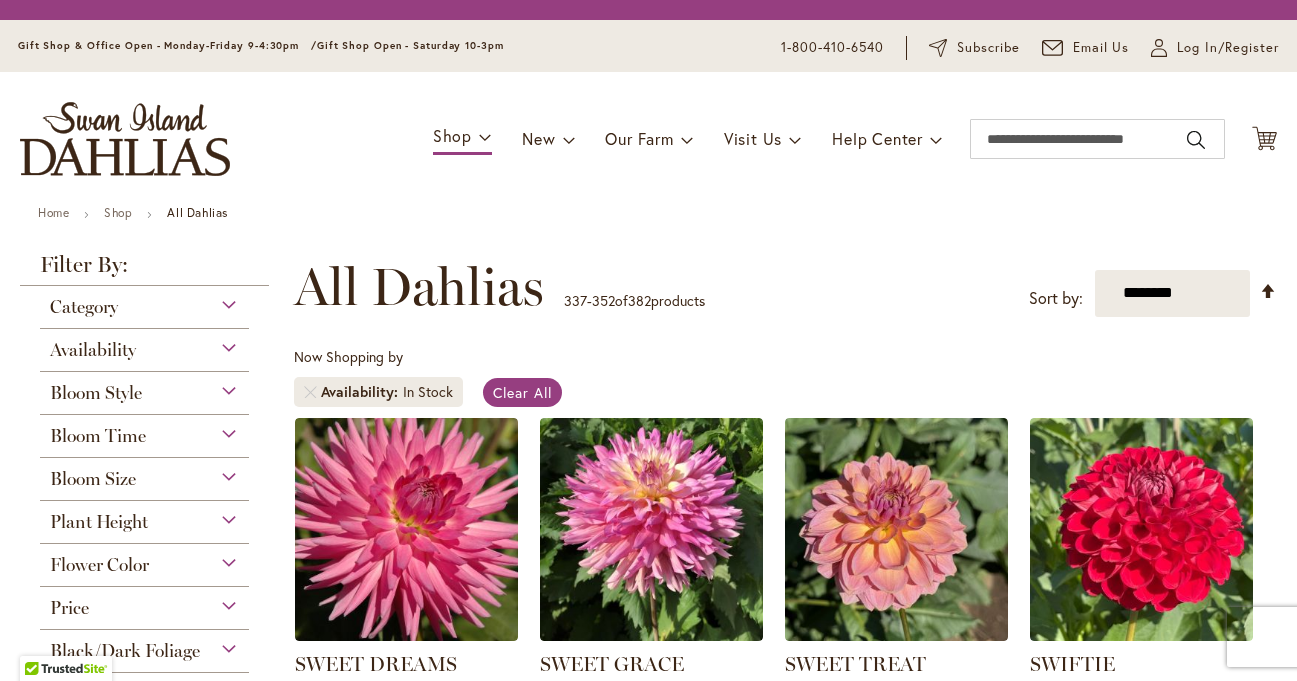 scroll, scrollTop: 0, scrollLeft: 0, axis: both 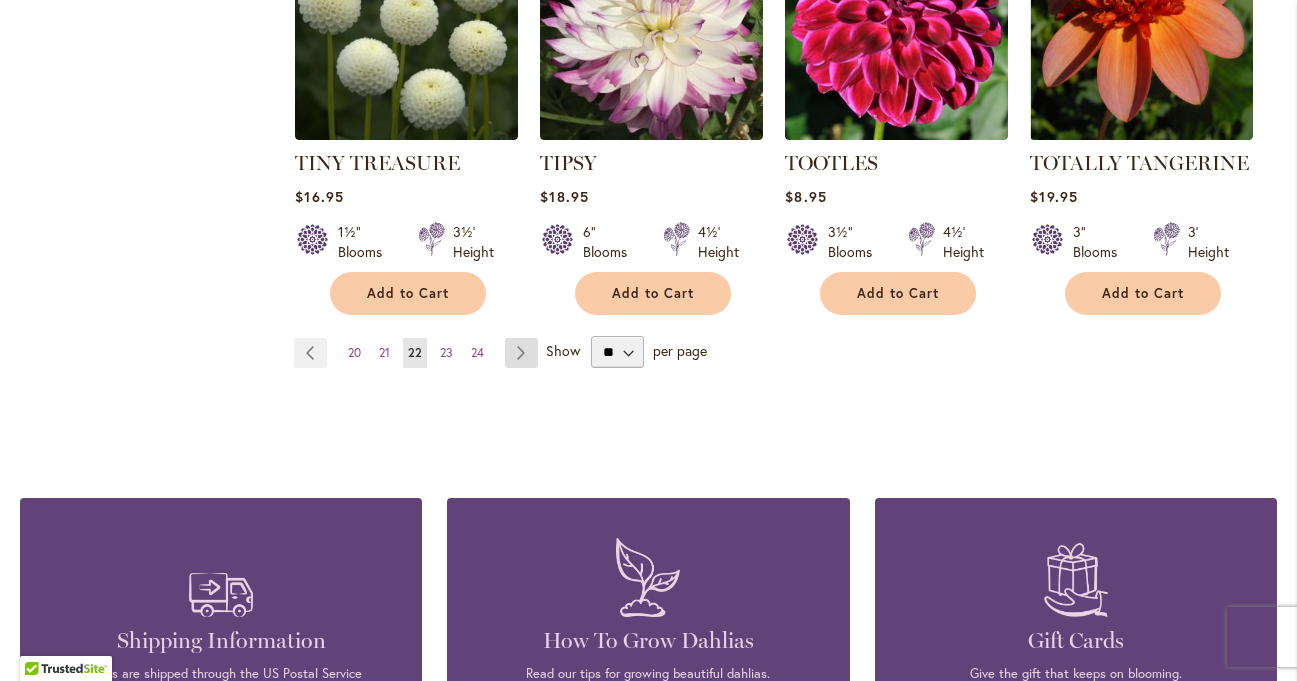 click on "Page
Next" at bounding box center [521, 353] 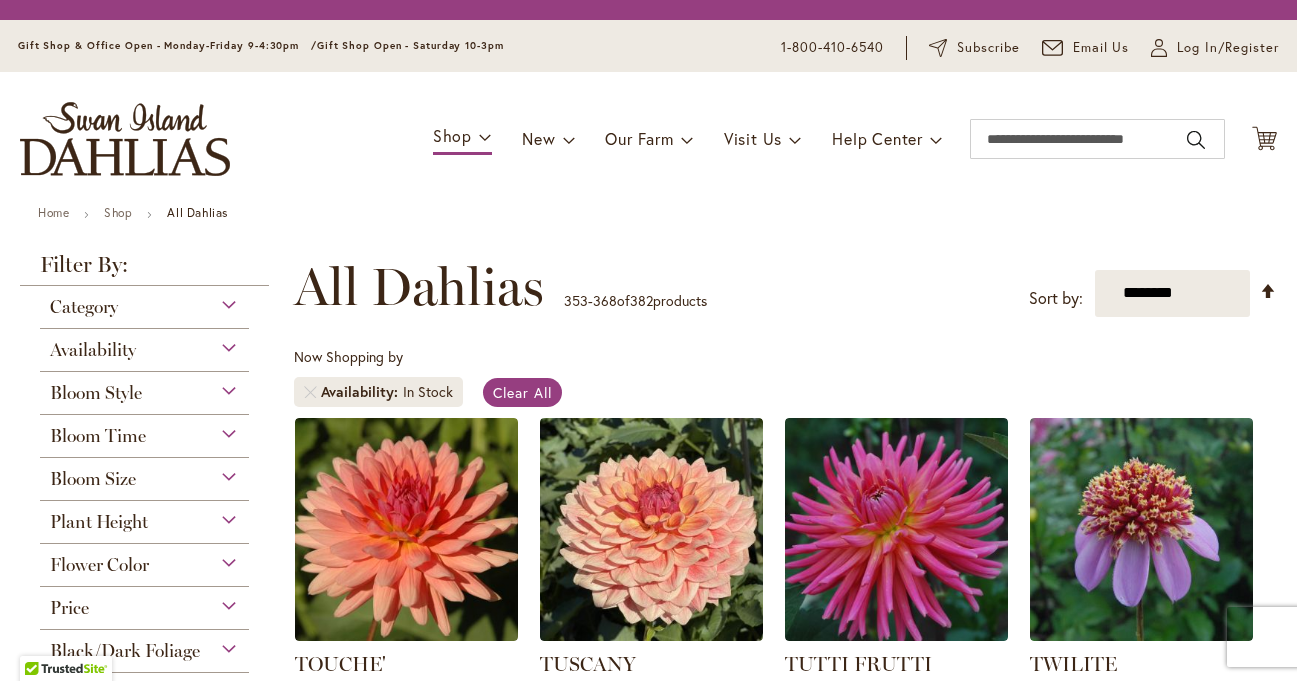 scroll, scrollTop: 0, scrollLeft: 0, axis: both 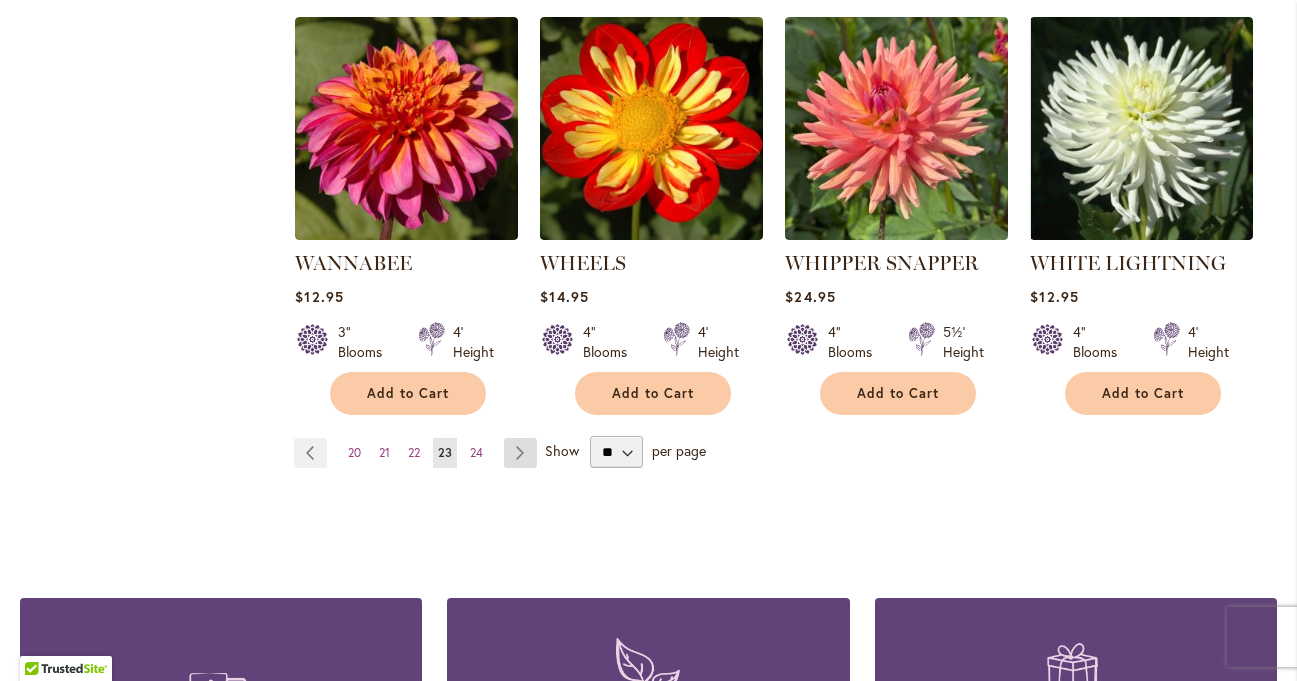 click on "Page
Next" at bounding box center (520, 453) 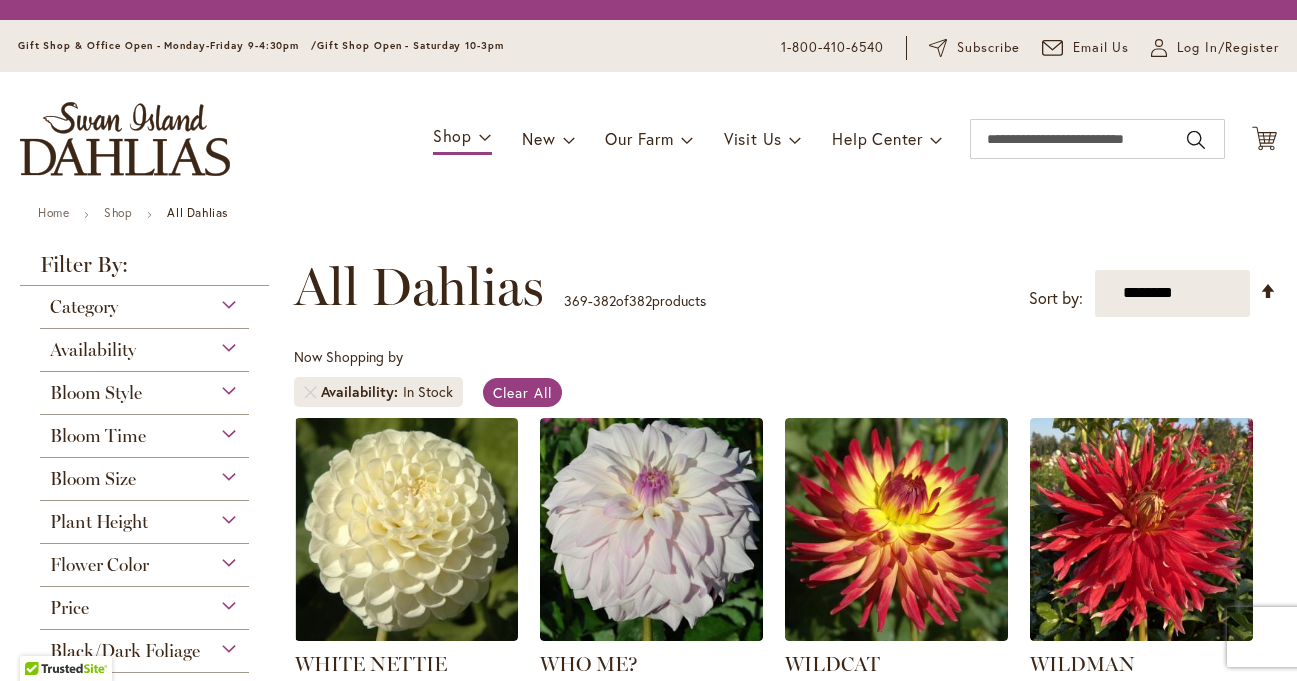 scroll, scrollTop: 0, scrollLeft: 0, axis: both 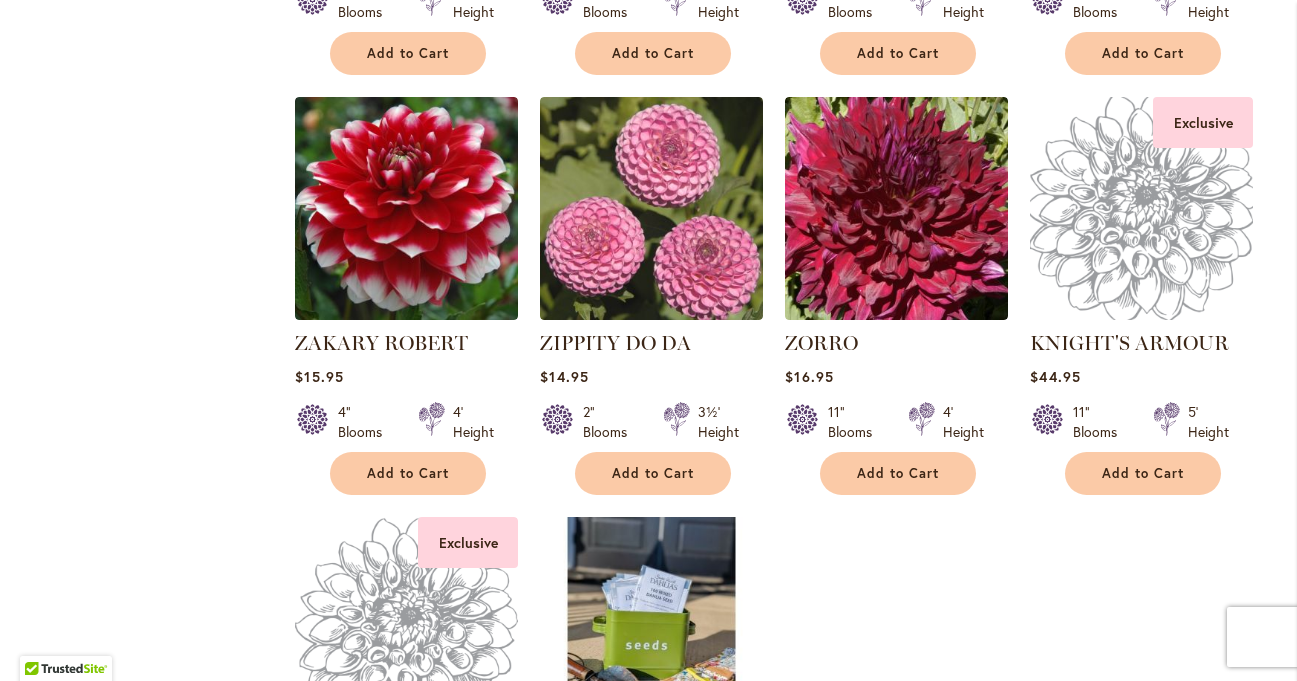 click at bounding box center (1142, 208) 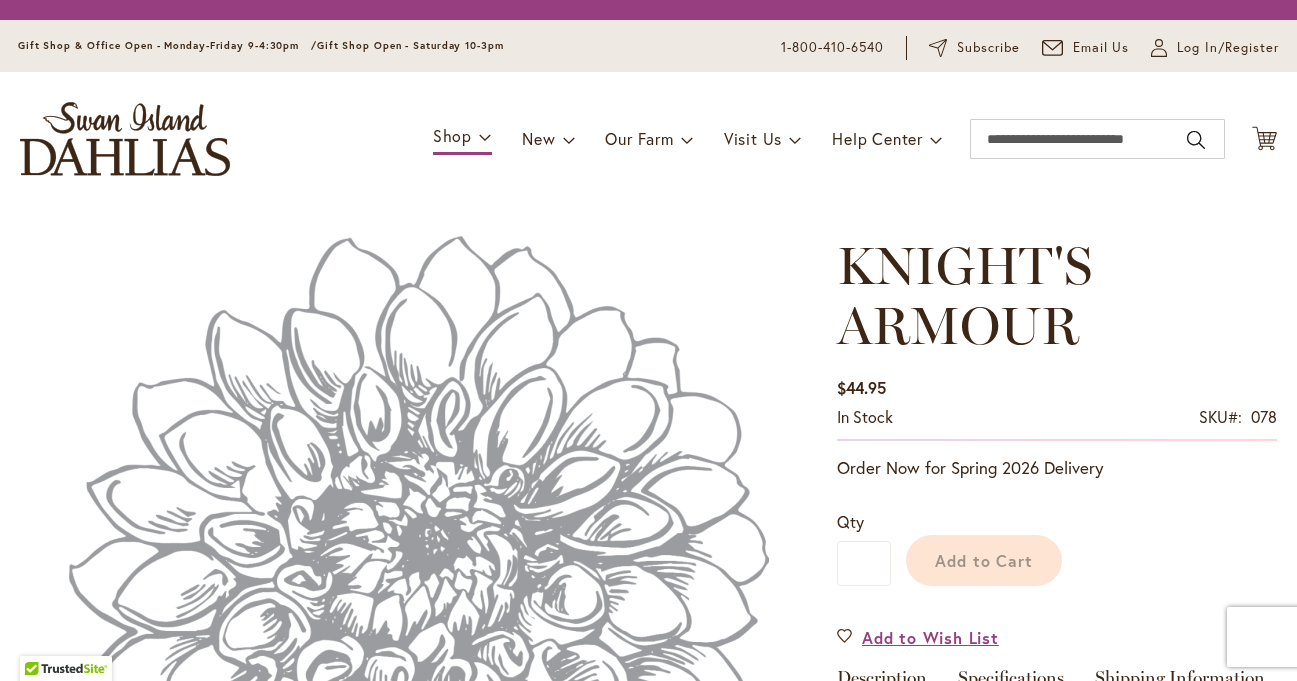 scroll, scrollTop: 0, scrollLeft: 0, axis: both 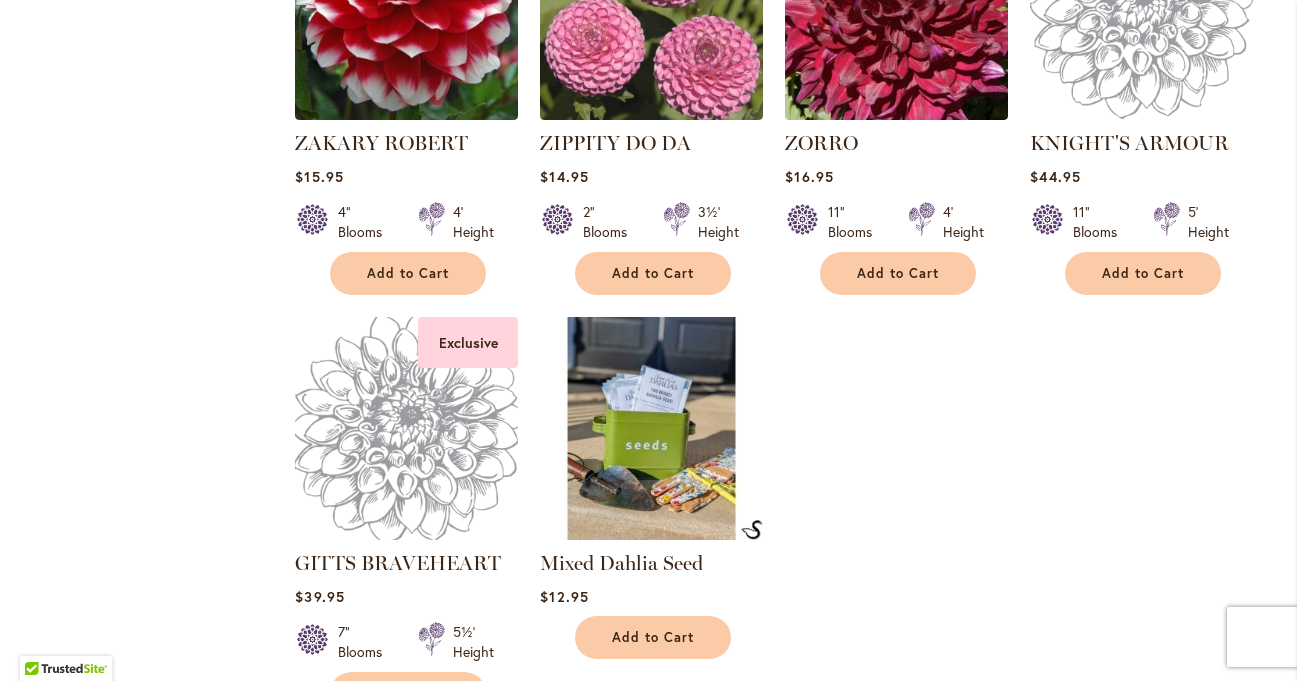 click on "Exclusive" at bounding box center (468, 342) 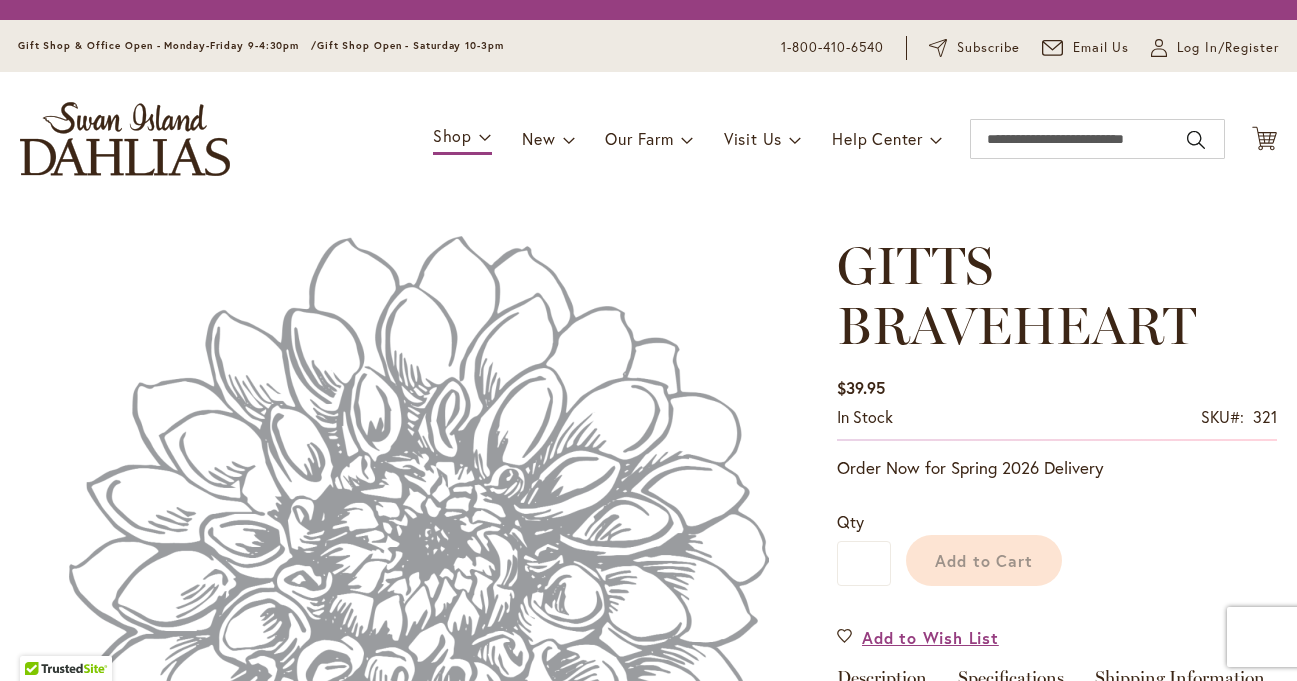 scroll, scrollTop: 0, scrollLeft: 0, axis: both 